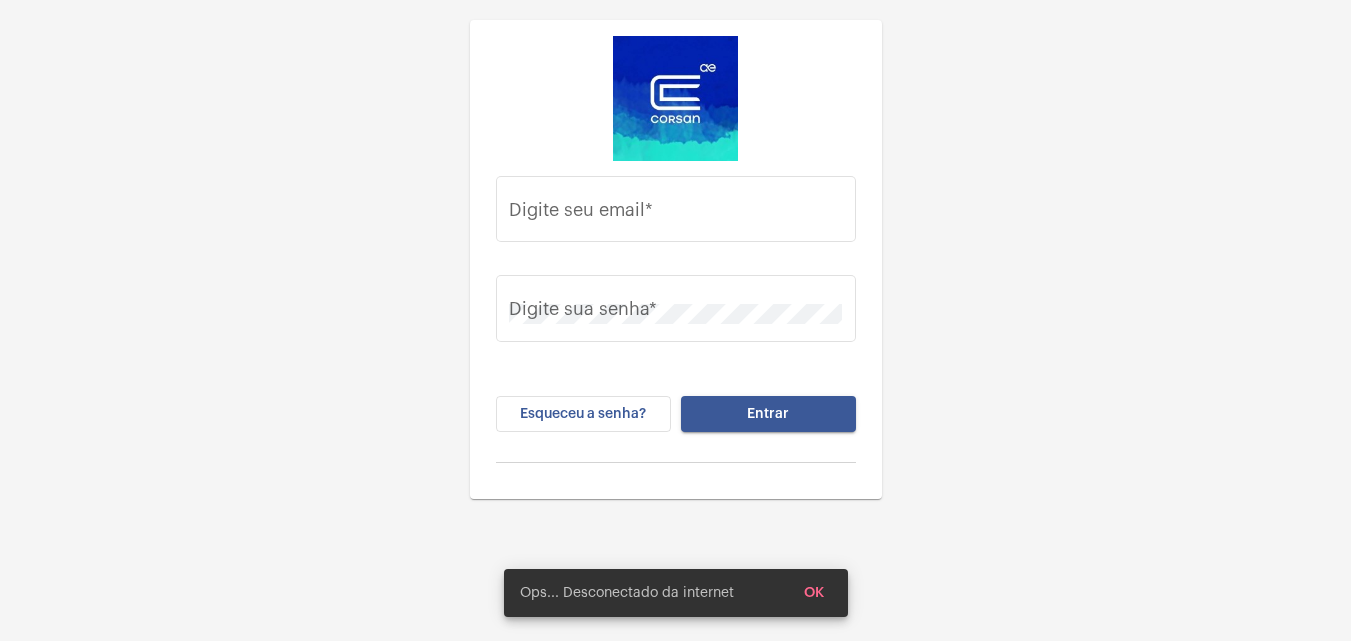 scroll, scrollTop: 0, scrollLeft: 0, axis: both 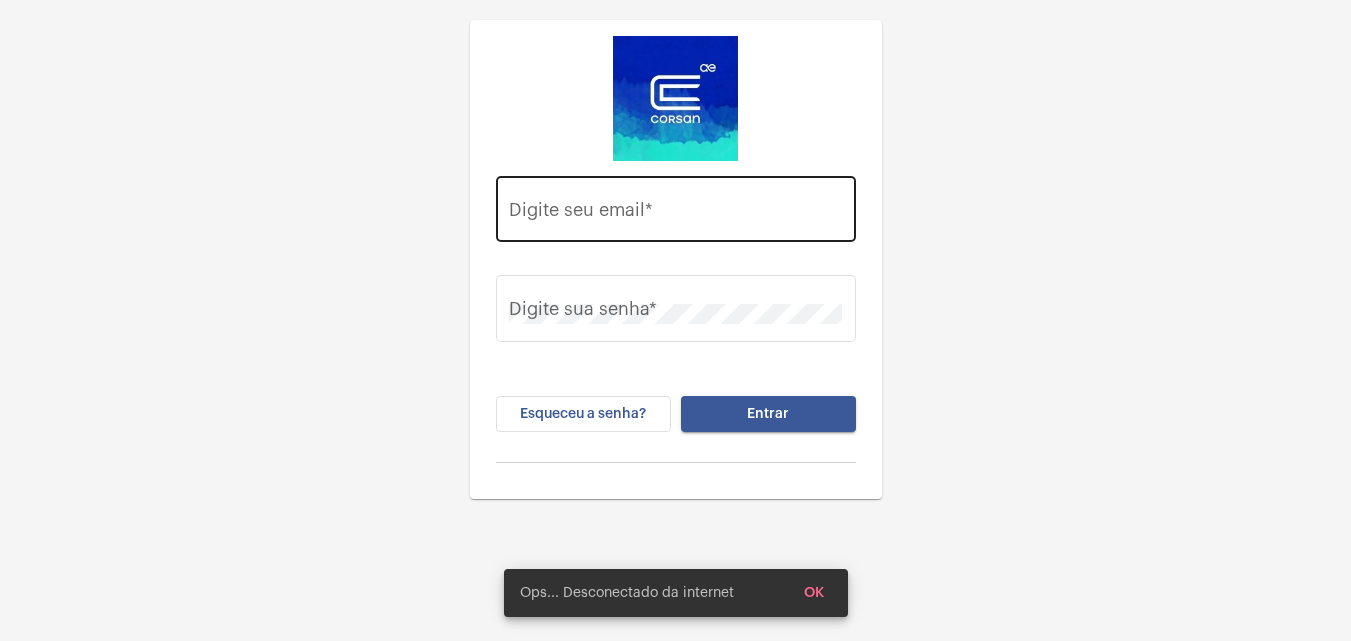 click on "Digite seu email  *" 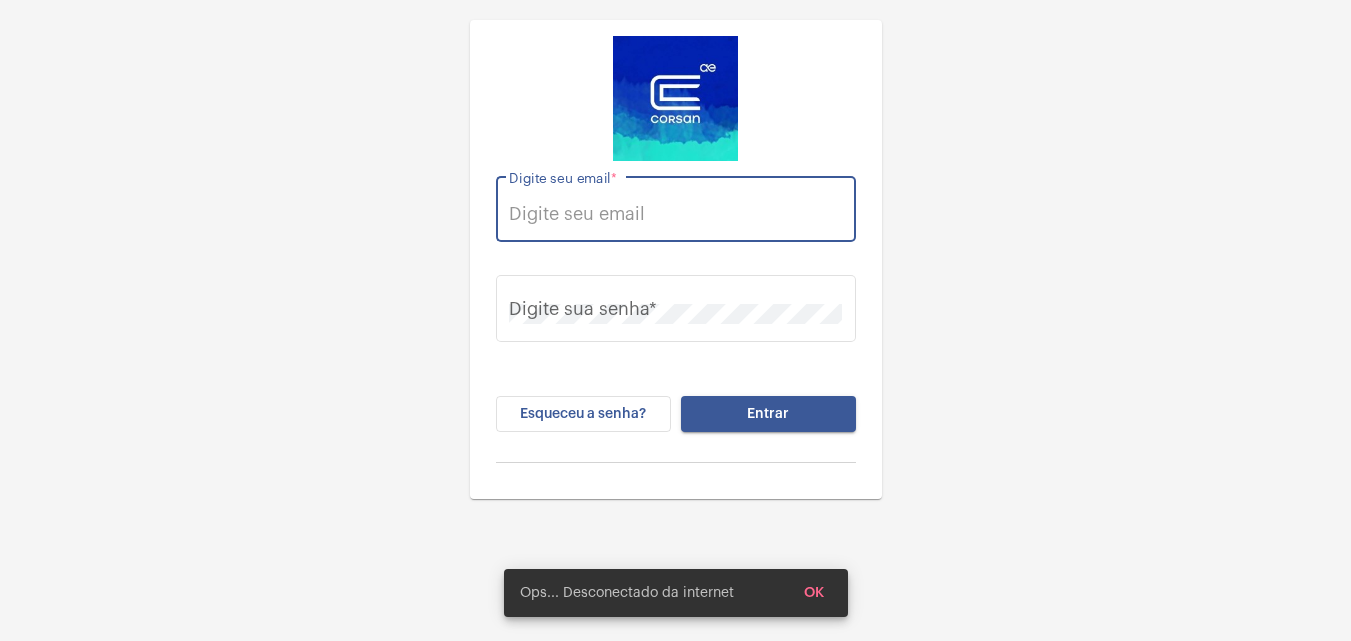 paste on "[EMAIL]" 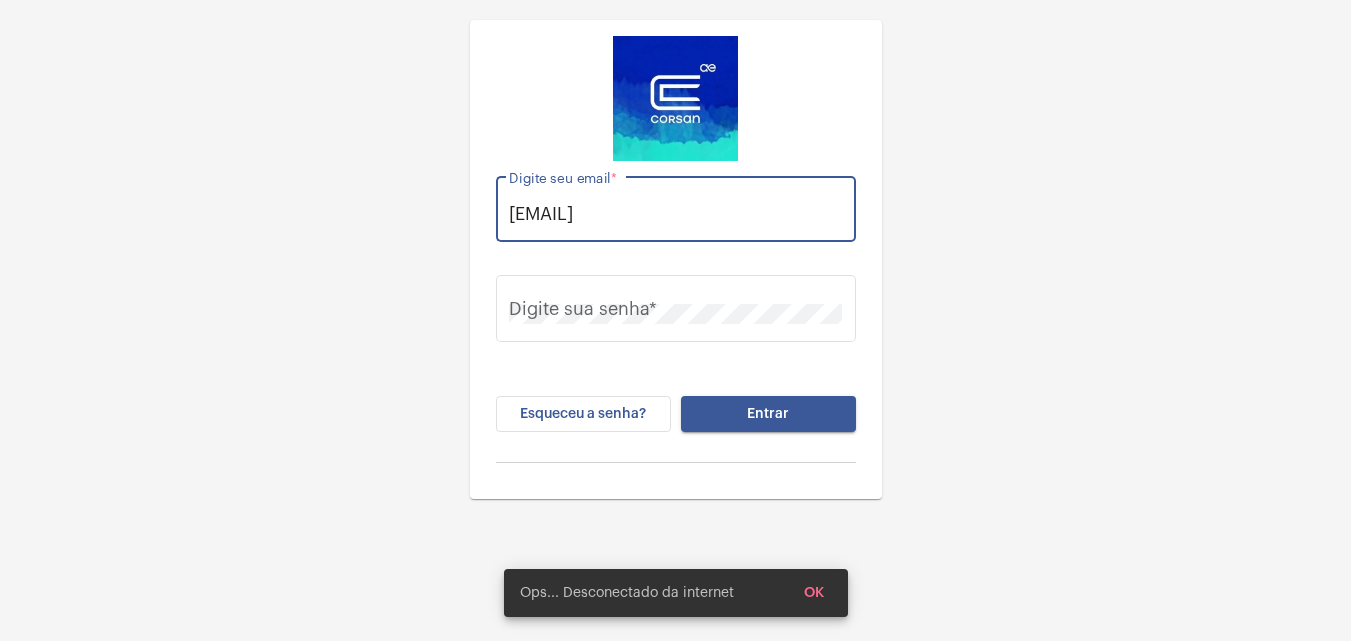 scroll, scrollTop: 0, scrollLeft: 7, axis: horizontal 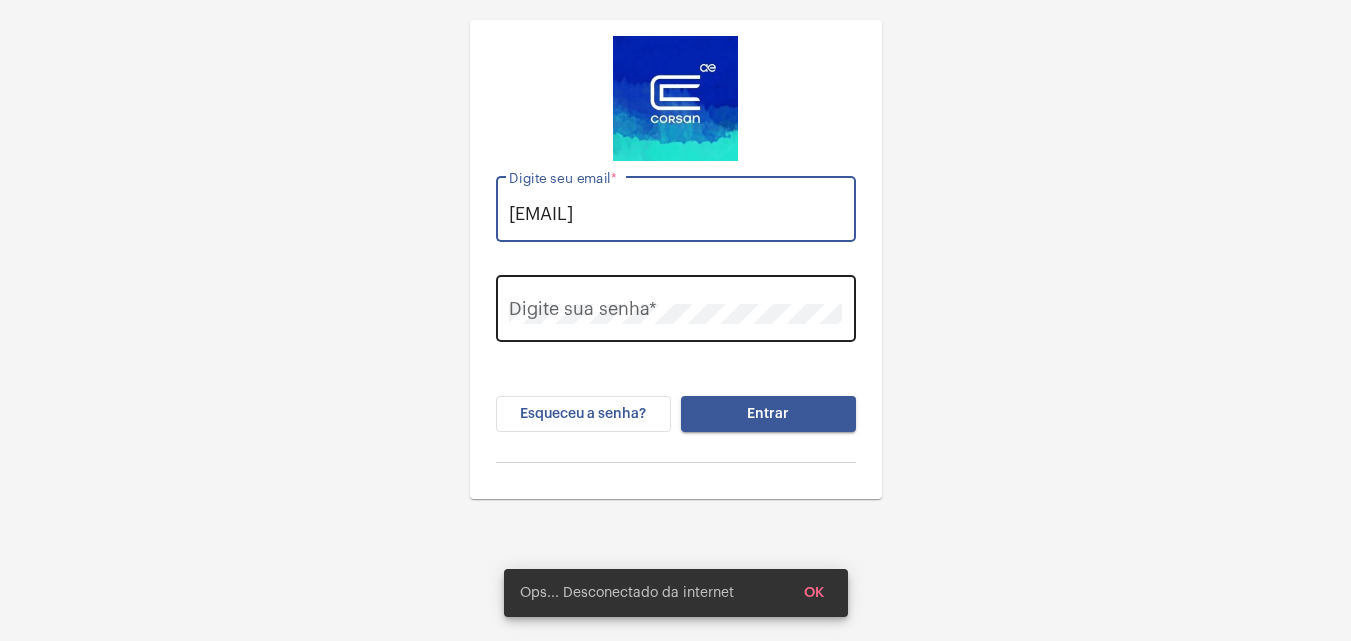 type on "[EMAIL]" 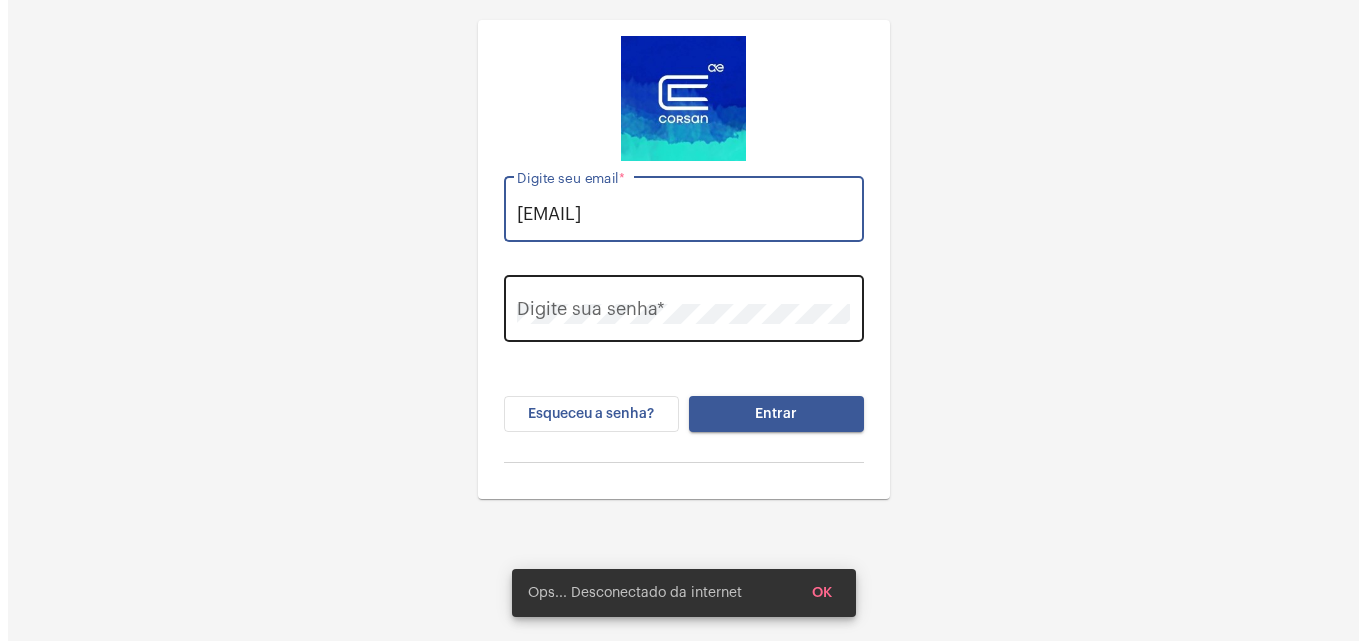 scroll, scrollTop: 0, scrollLeft: 0, axis: both 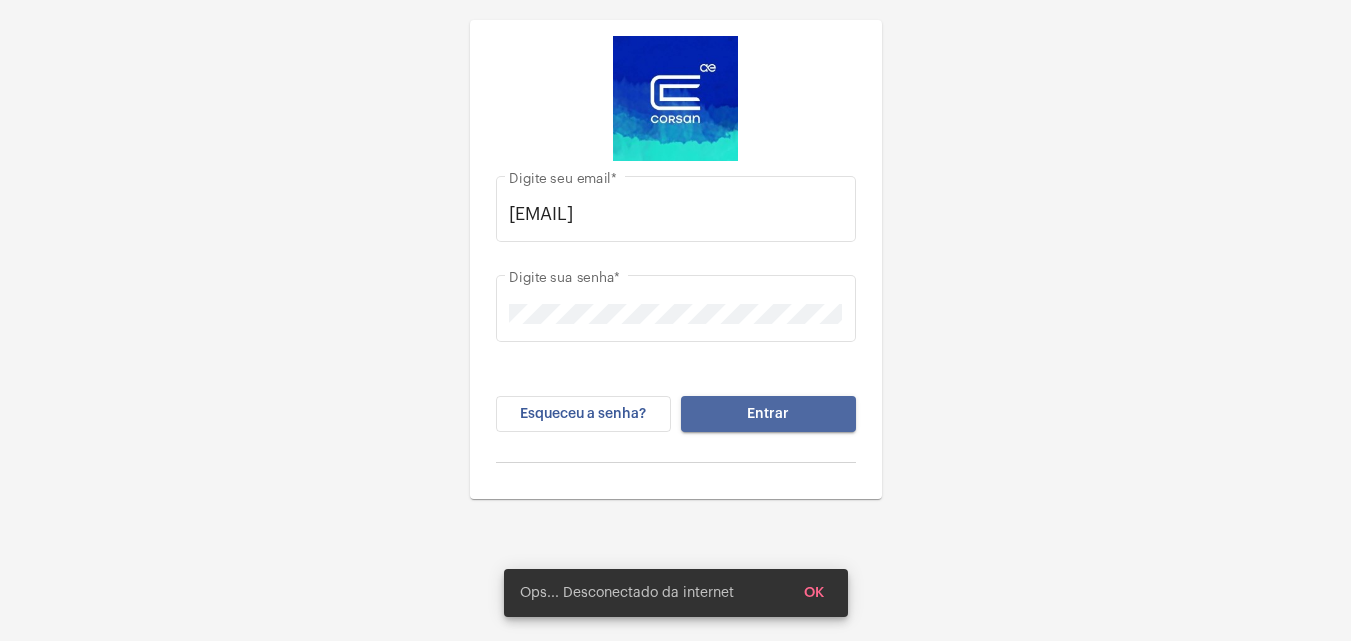 click on "Entrar" 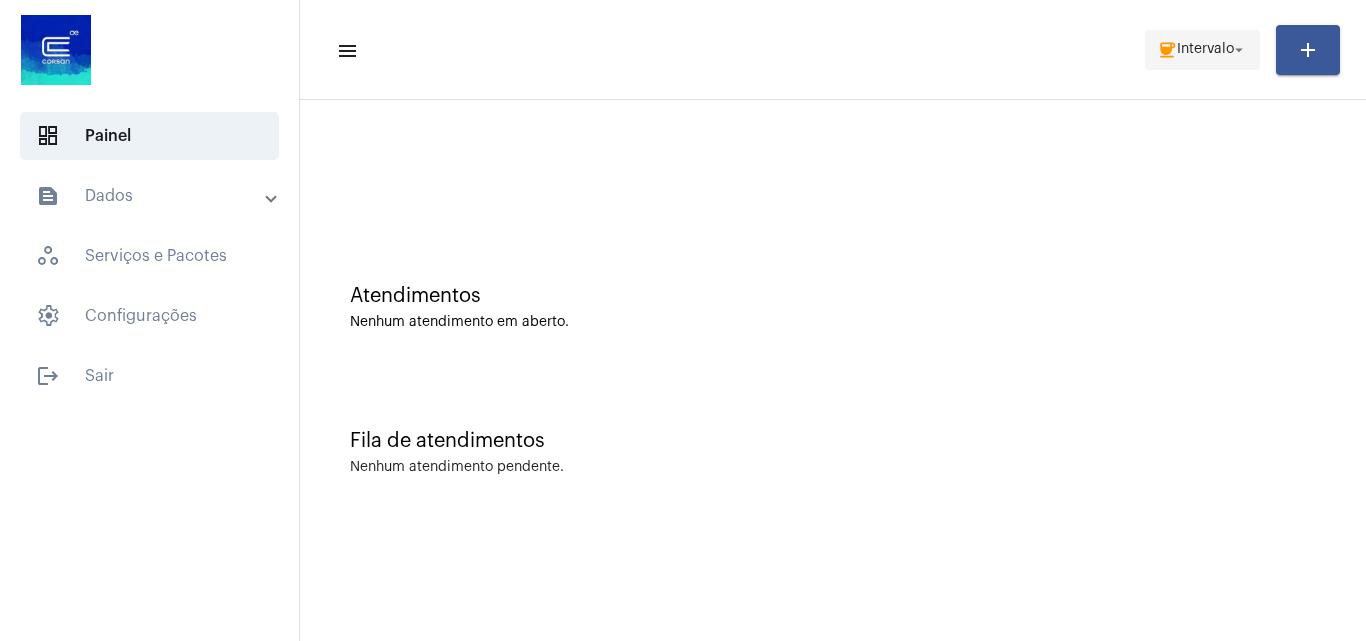 click on "Intervalo" 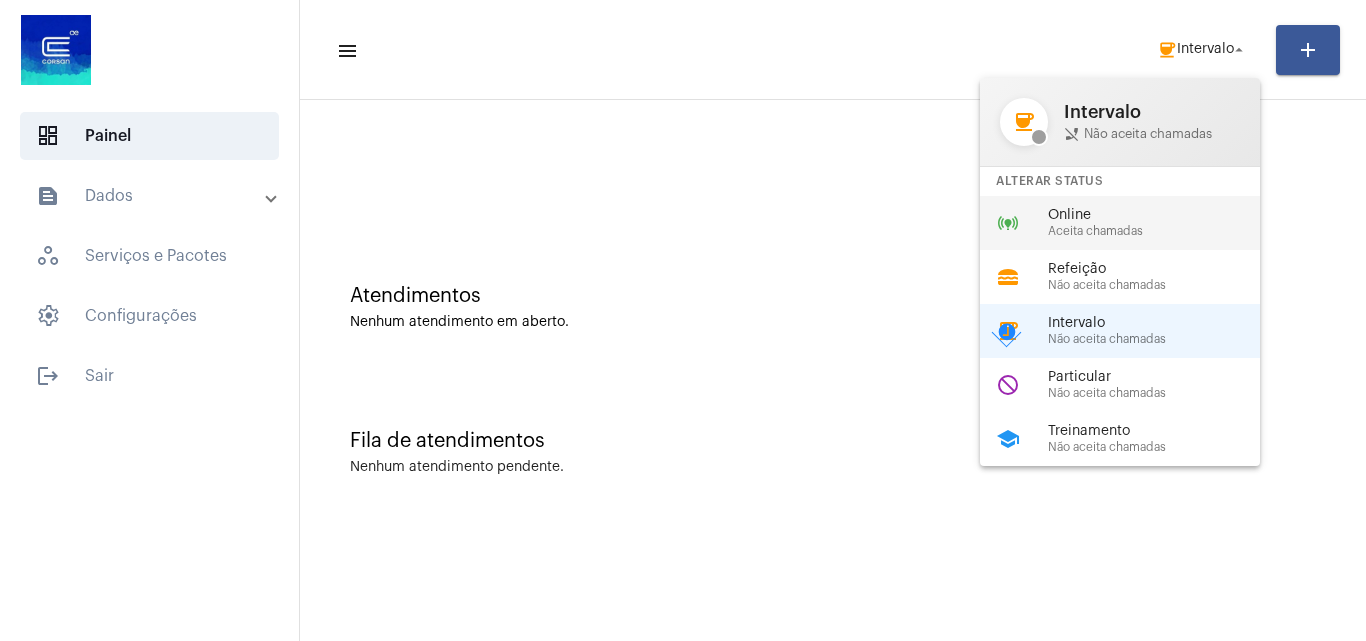 click on "online_prediction  Online Aceita chamadas" at bounding box center (1136, 223) 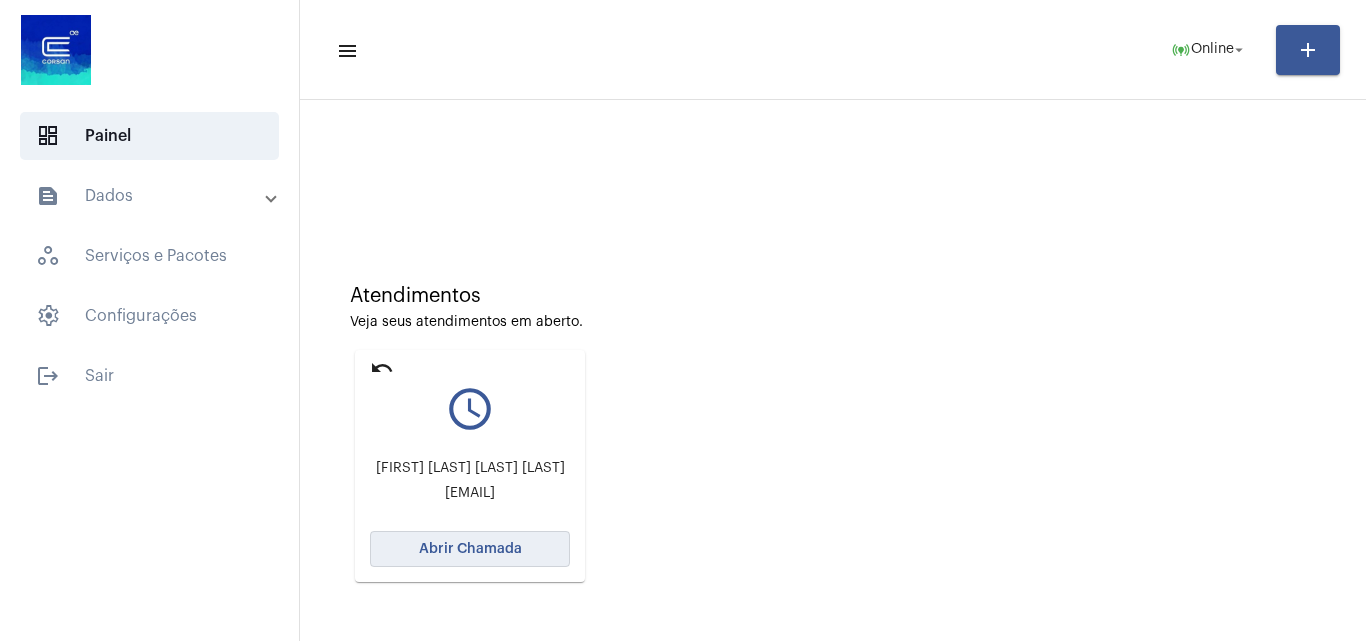 click on "Abrir Chamada" 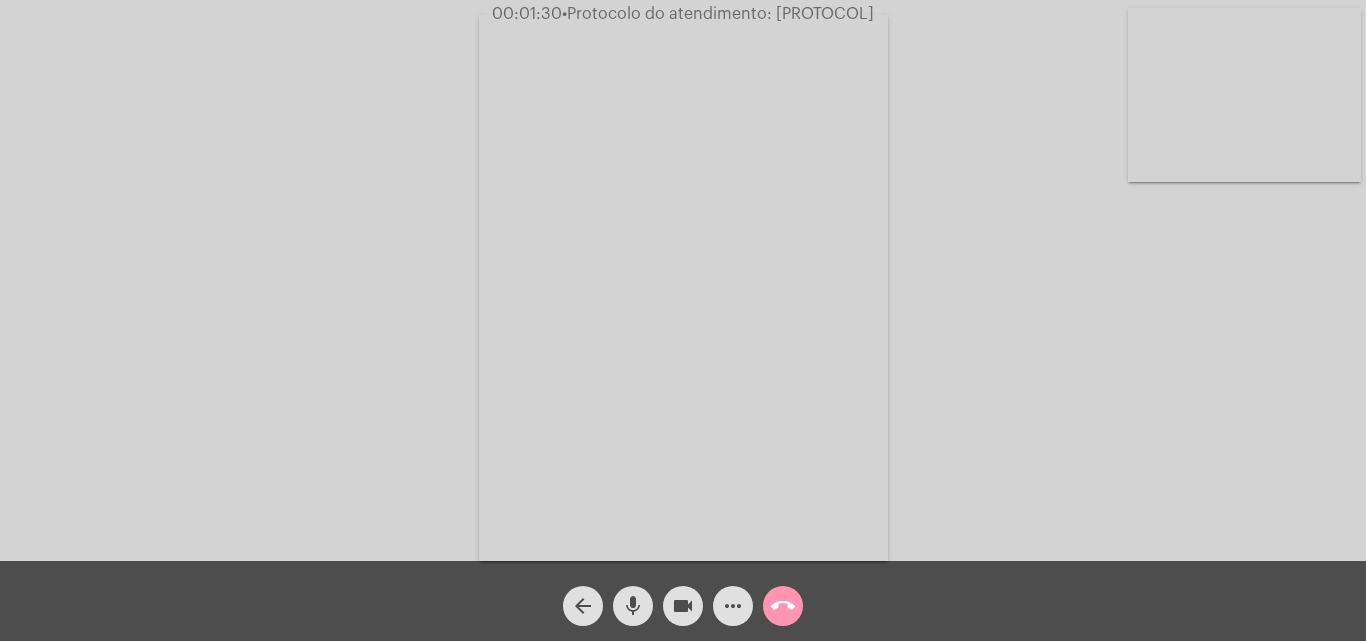 click at bounding box center (1244, 95) 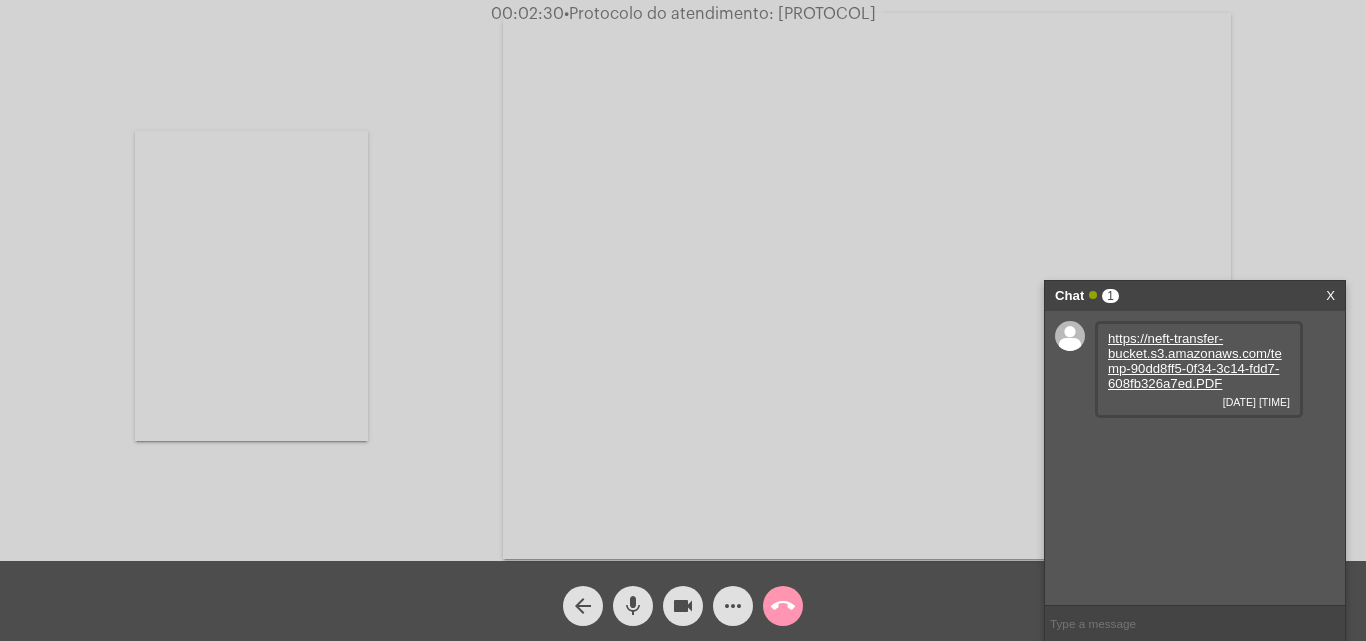 click on "https://neft-transfer-bucket.s3.amazonaws.com/temp-90dd8ff5-0f34-3c14-fdd7-608fb326a7ed.PDF" at bounding box center (1195, 361) 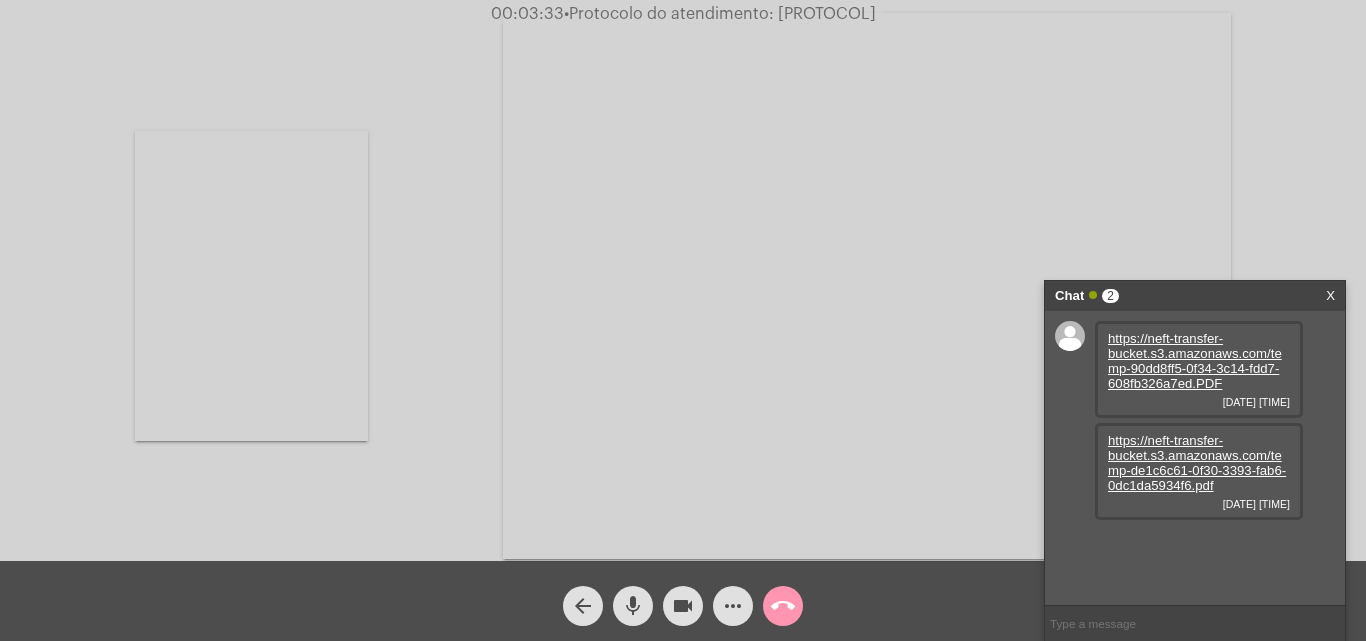 click on "https://neft-transfer-bucket.s3.amazonaws.com/temp-de1c6c61-0f30-3393-fab6-0dc1da5934f6.pdf" at bounding box center (1197, 463) 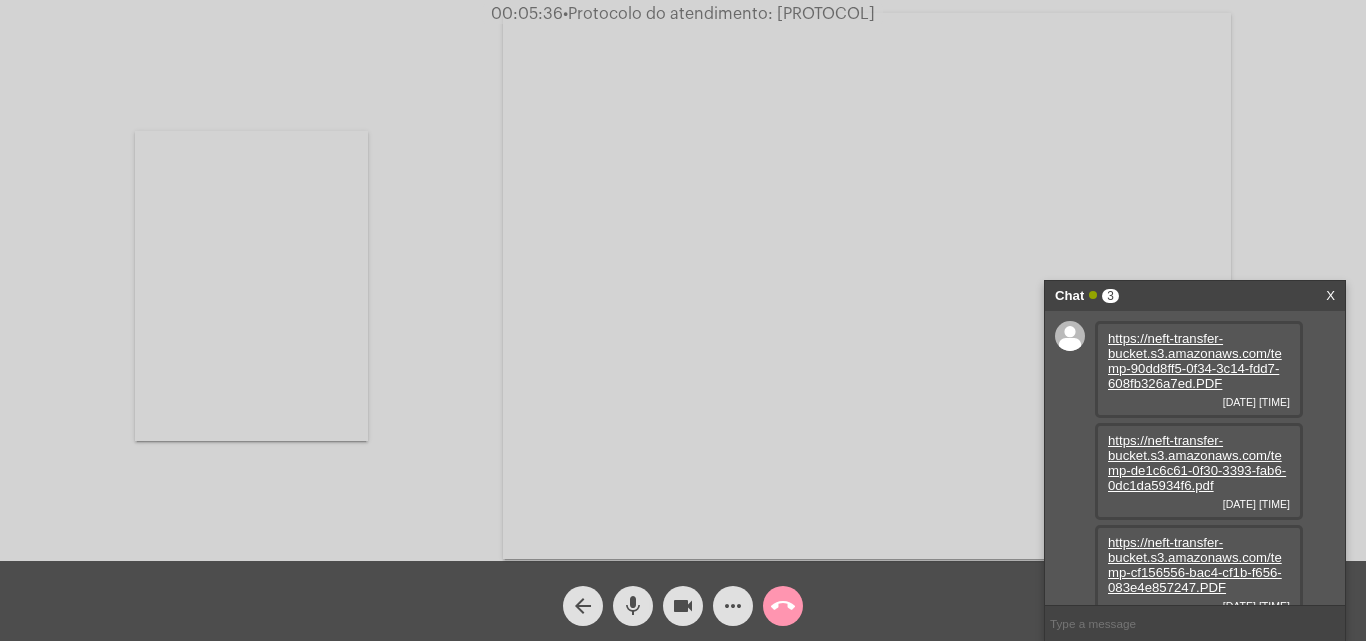 click on "https://neft-transfer-bucket.s3.amazonaws.com/temp-cf156556-bac4-cf1b-f656-083e4e857247.PDF" at bounding box center [1195, 565] 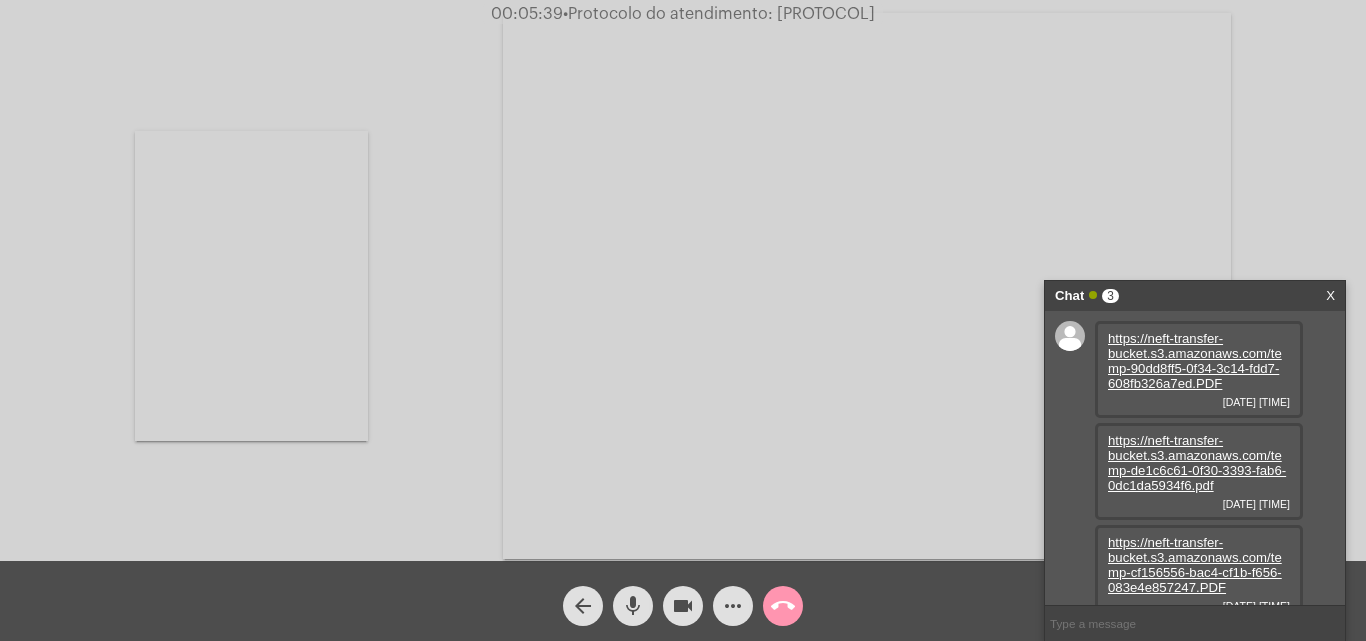 scroll, scrollTop: 17, scrollLeft: 0, axis: vertical 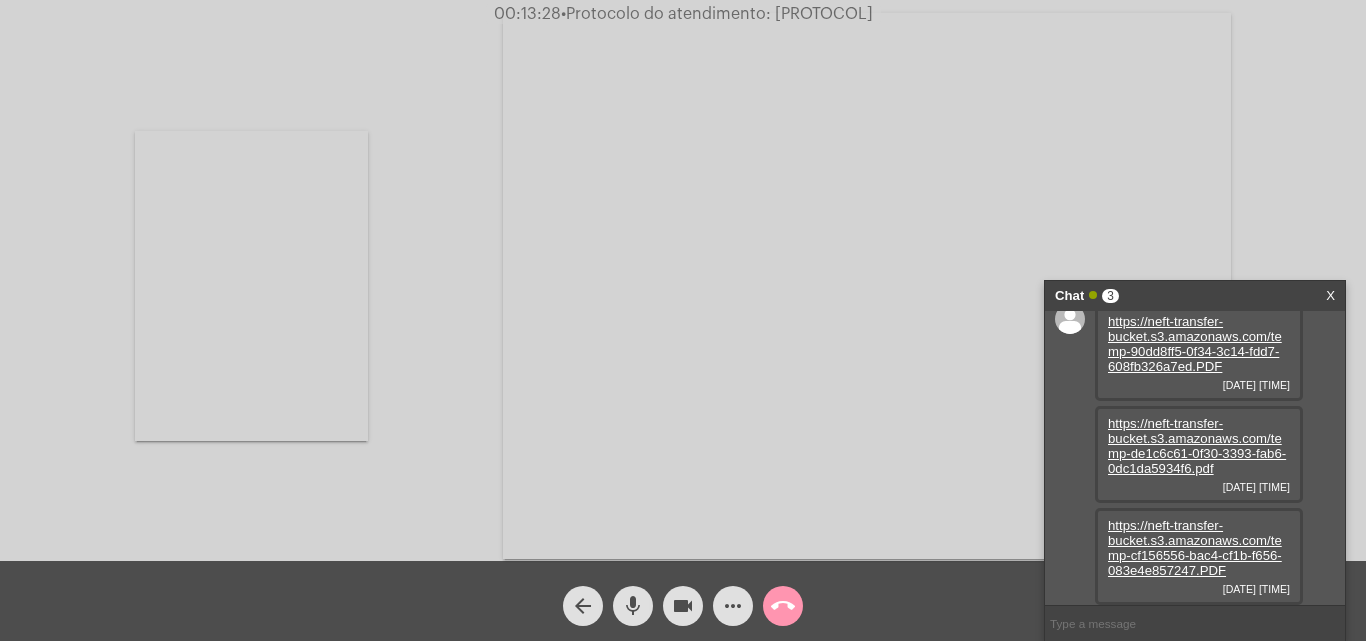 click on "•  Protocolo do atendimento: [PROTOCOL]" 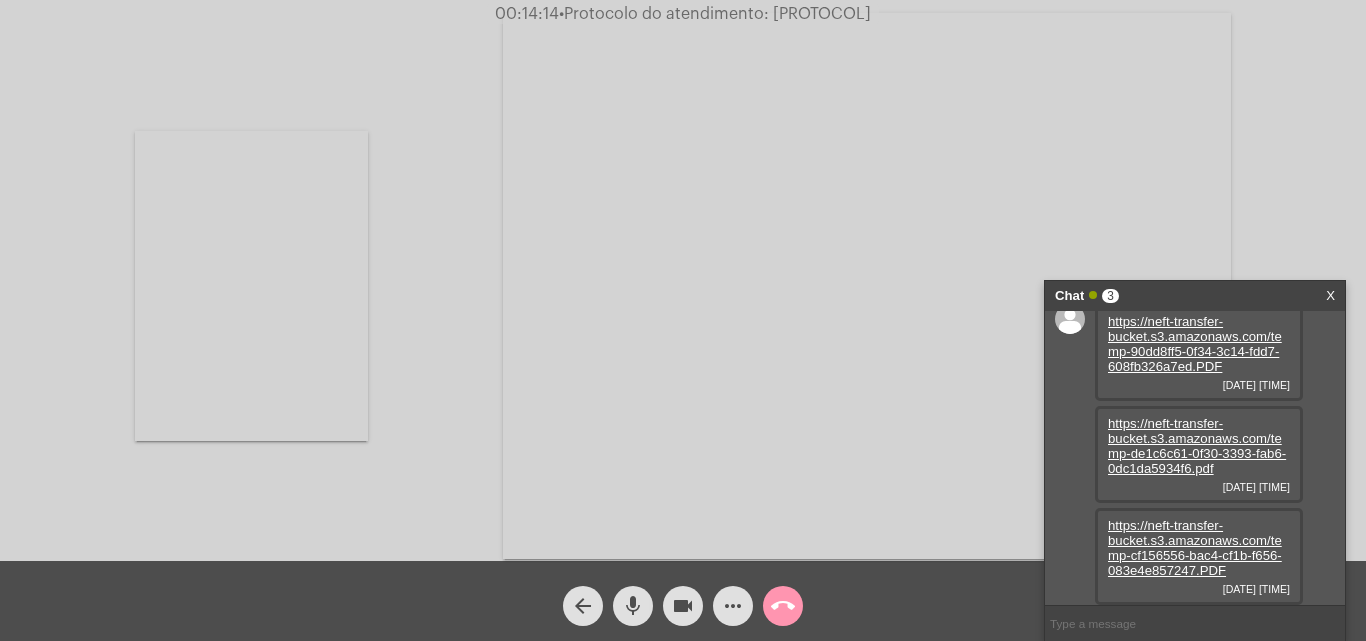 click on "more_horiz" 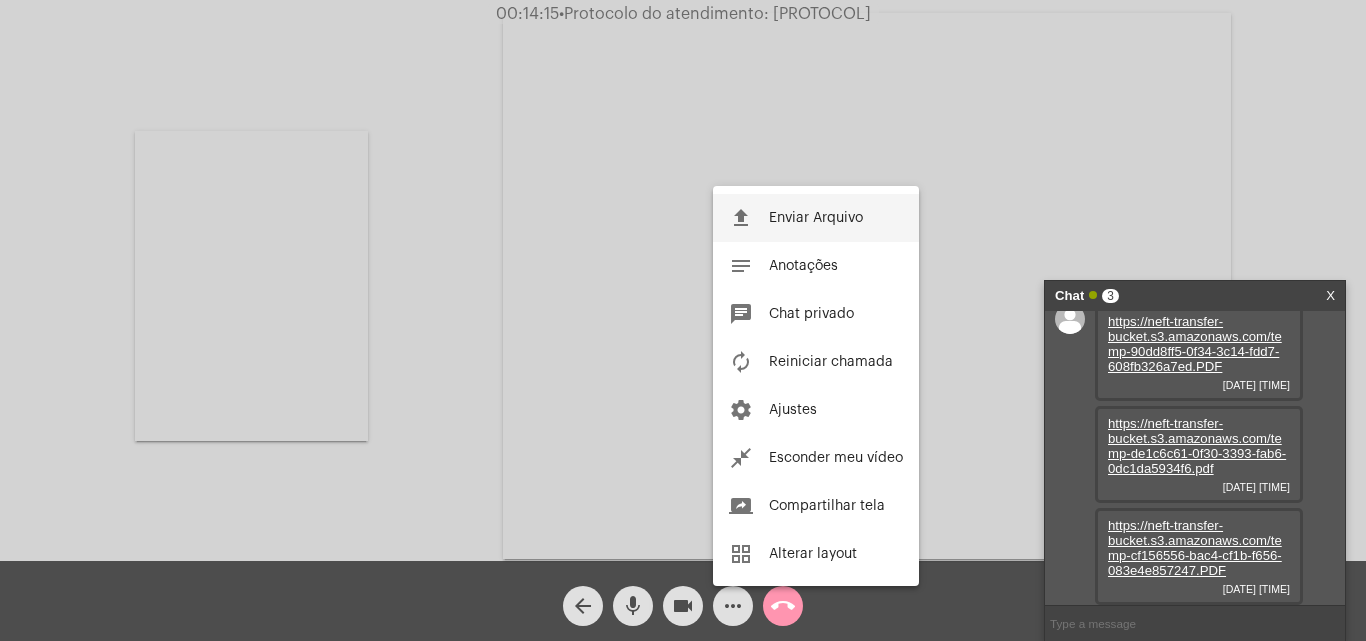 click on "Enviar Arquivo" at bounding box center [816, 218] 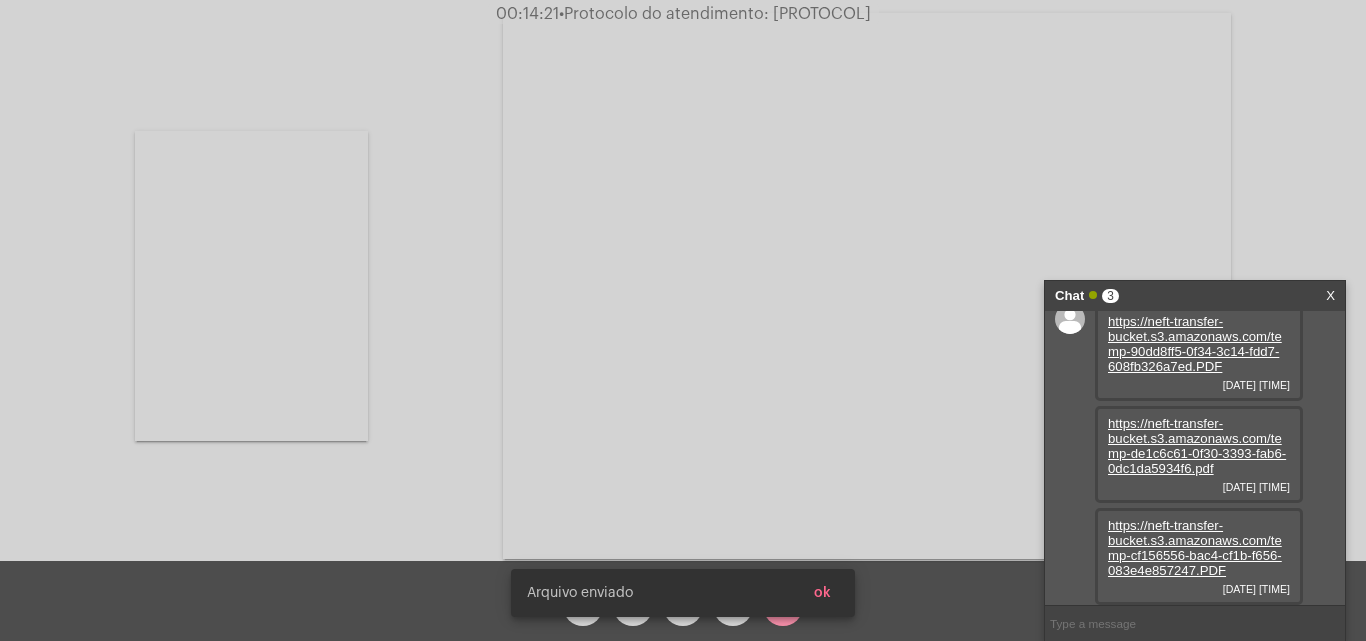 scroll, scrollTop: 119, scrollLeft: 0, axis: vertical 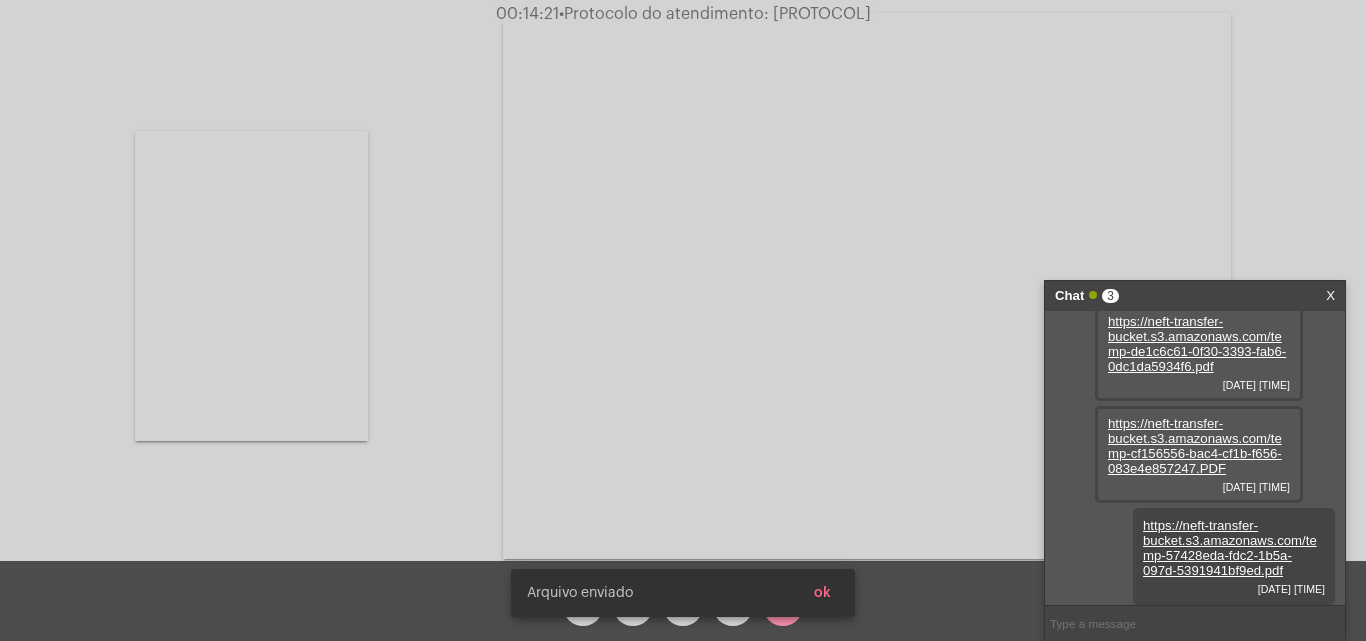 click on "ok" at bounding box center [822, 593] 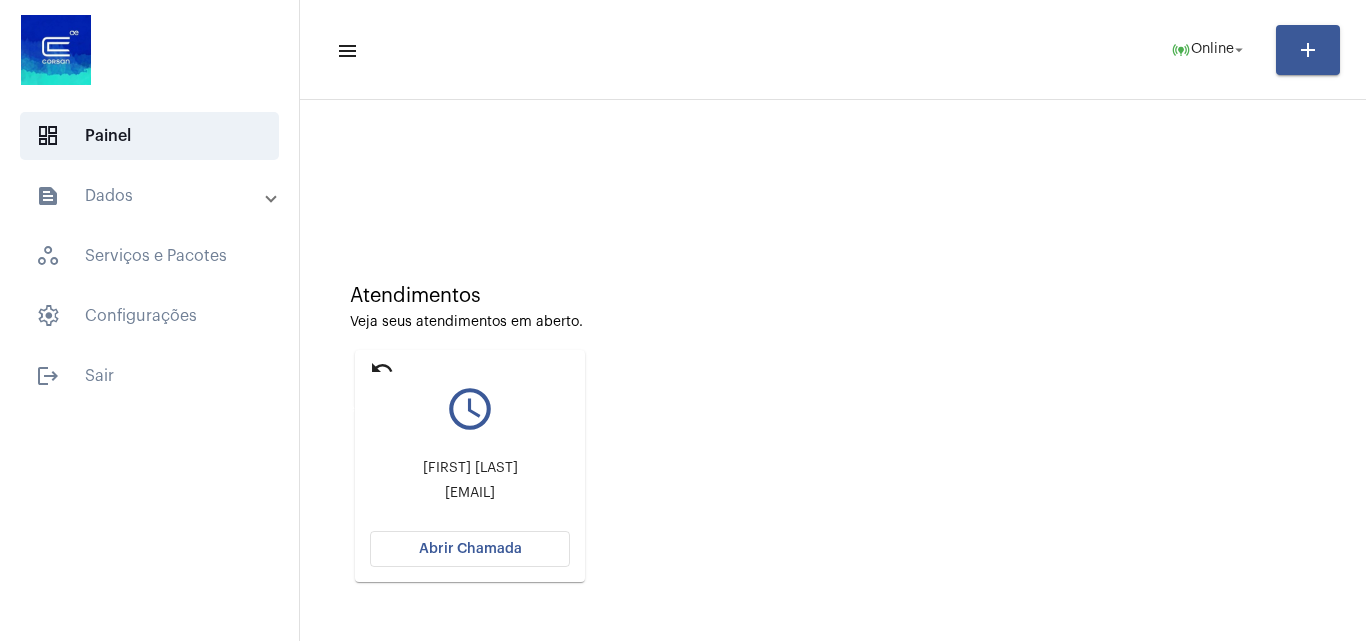 click on "undo" 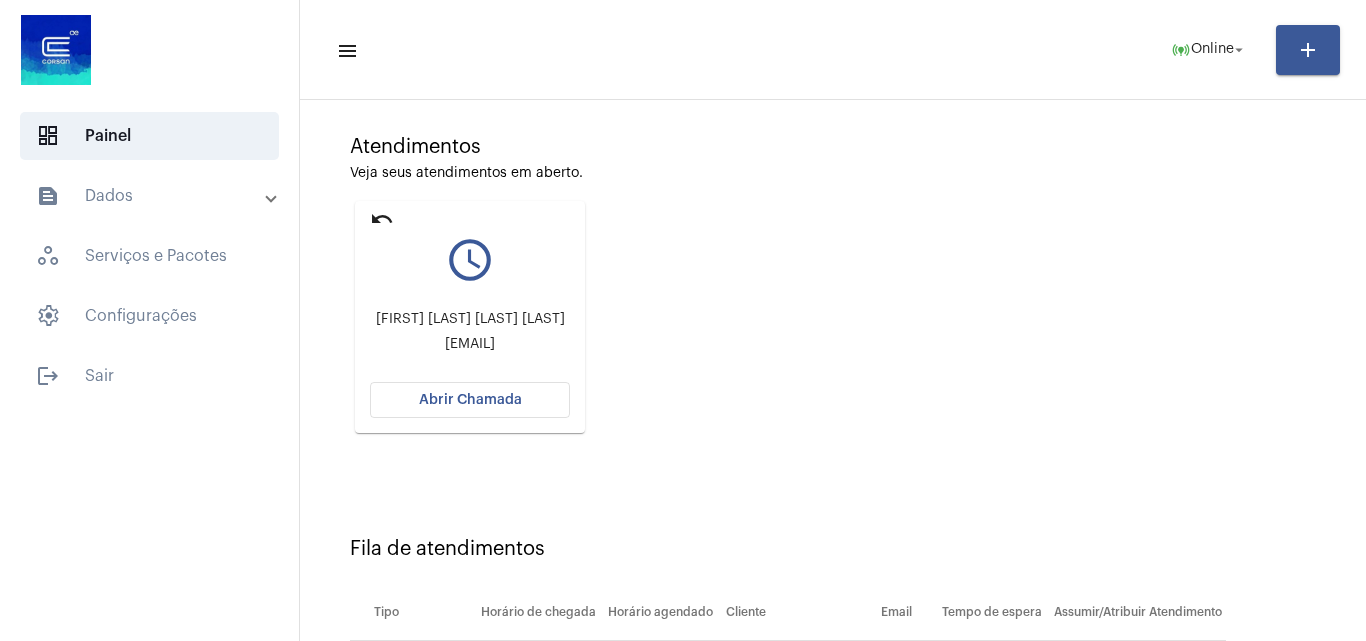scroll, scrollTop: 284, scrollLeft: 0, axis: vertical 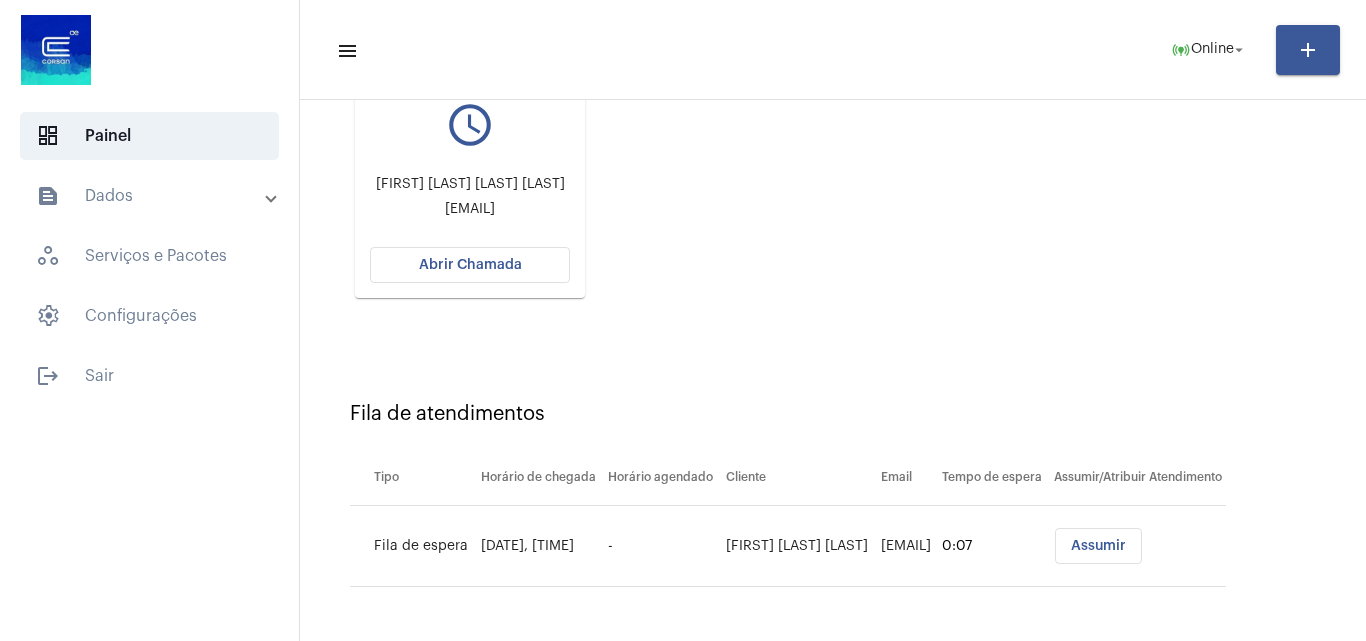 click on "Abrir Chamada" 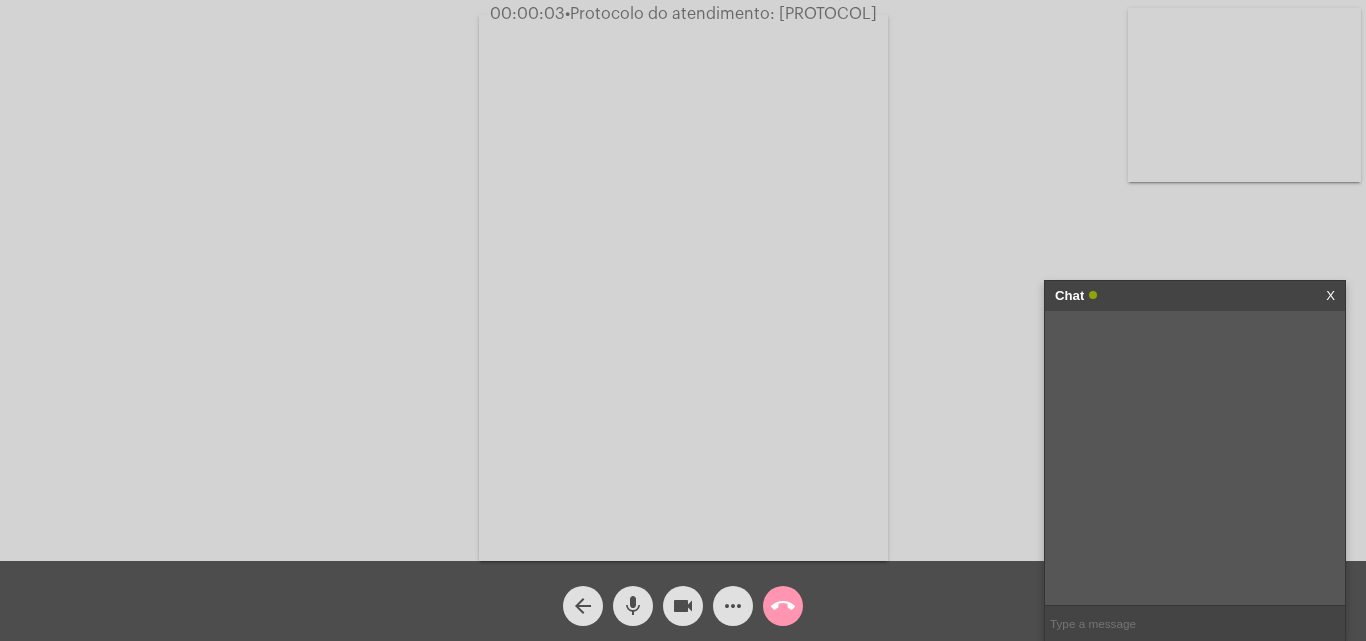 click on "more_horiz" 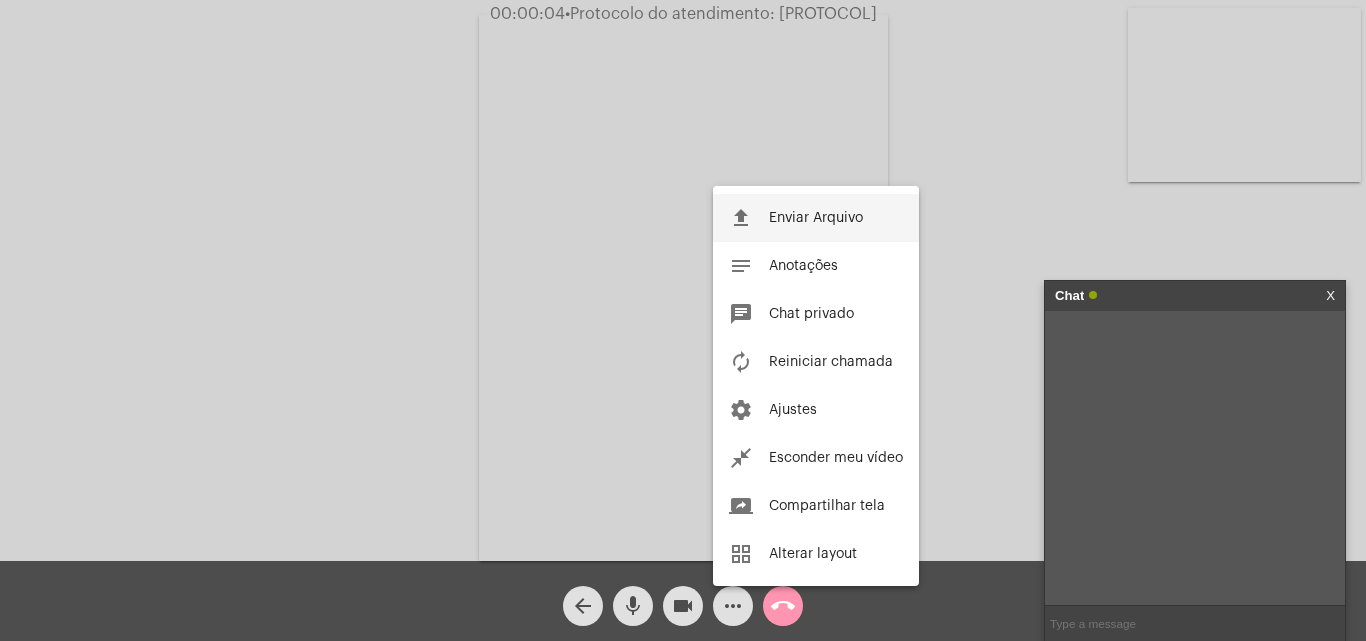 click on "Enviar Arquivo" at bounding box center [816, 218] 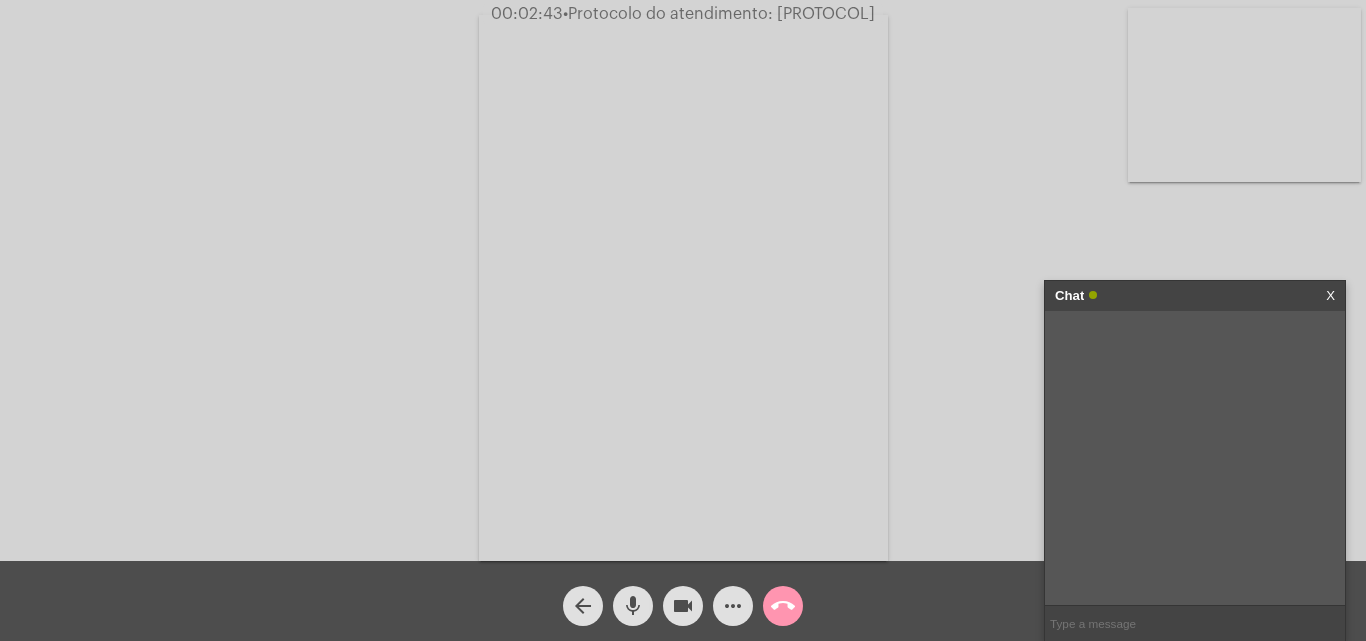click at bounding box center [683, 288] 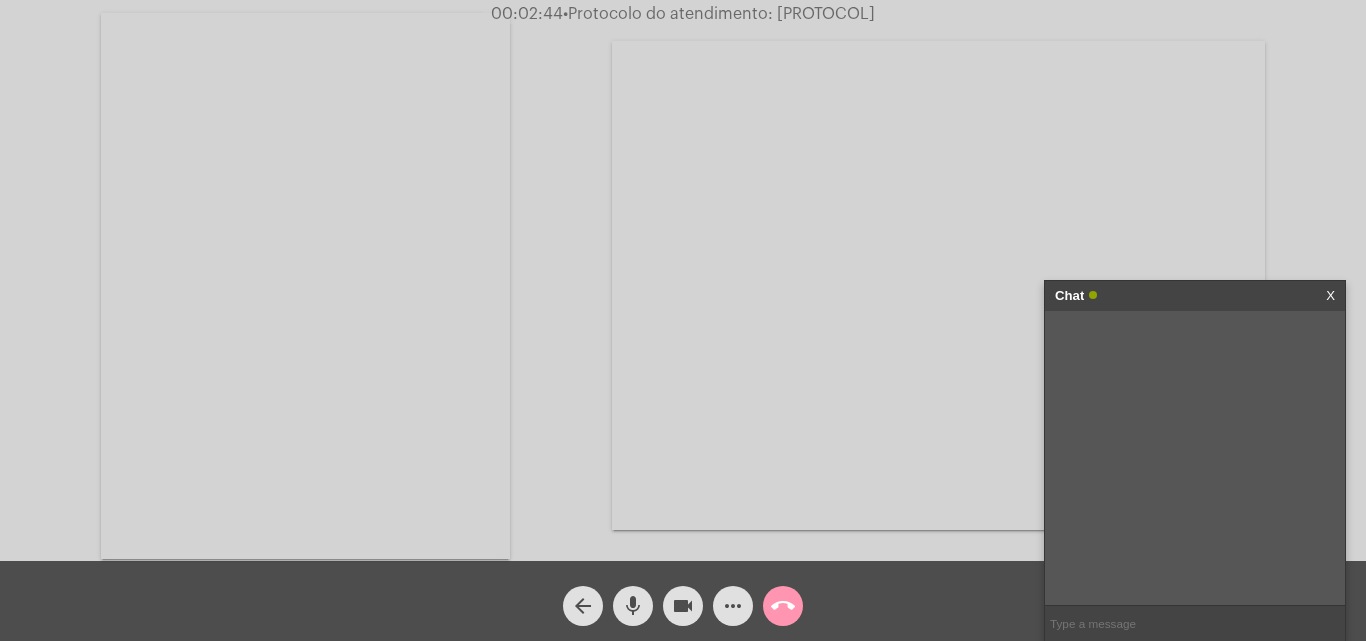 click on "•  Protocolo do atendimento: [PROTOCOL]" 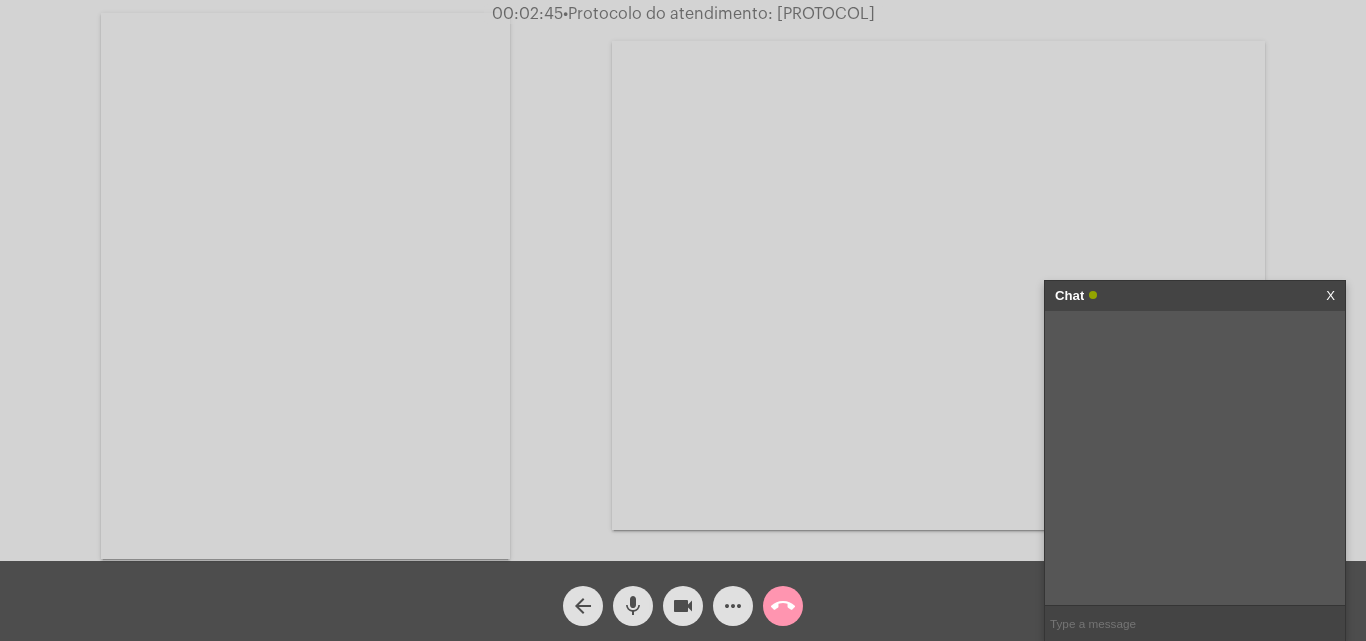 copy on "[PROTOCOL]" 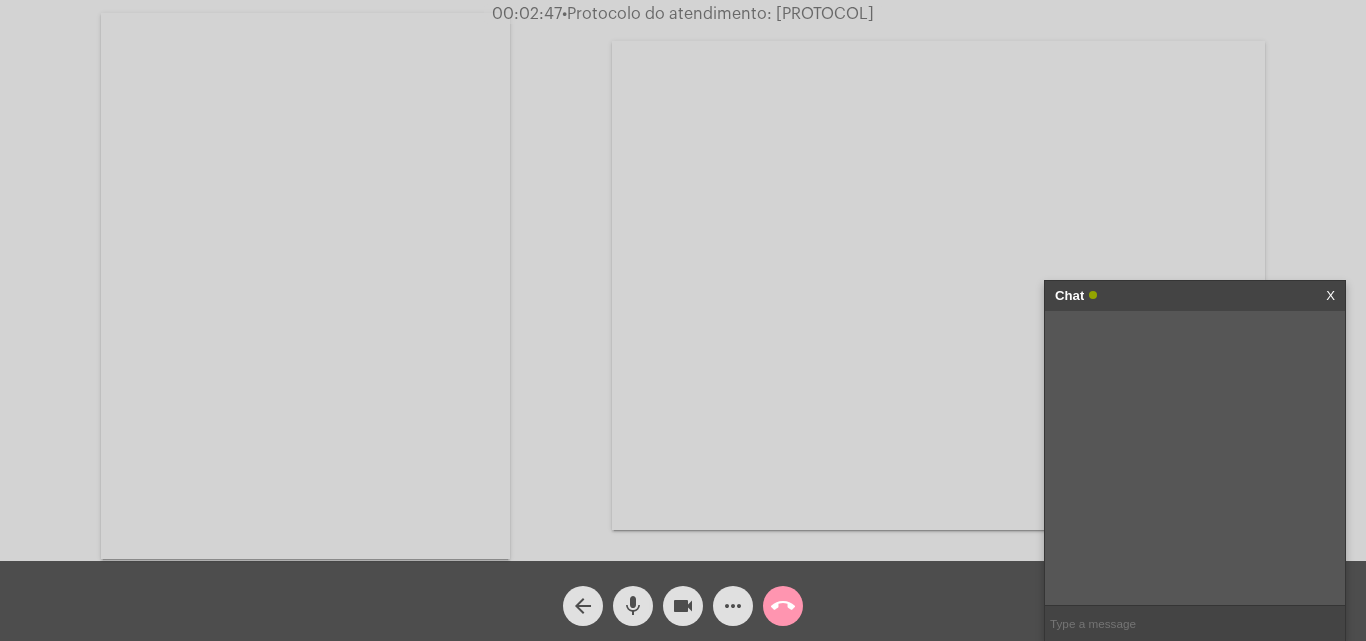 click on "call_end" 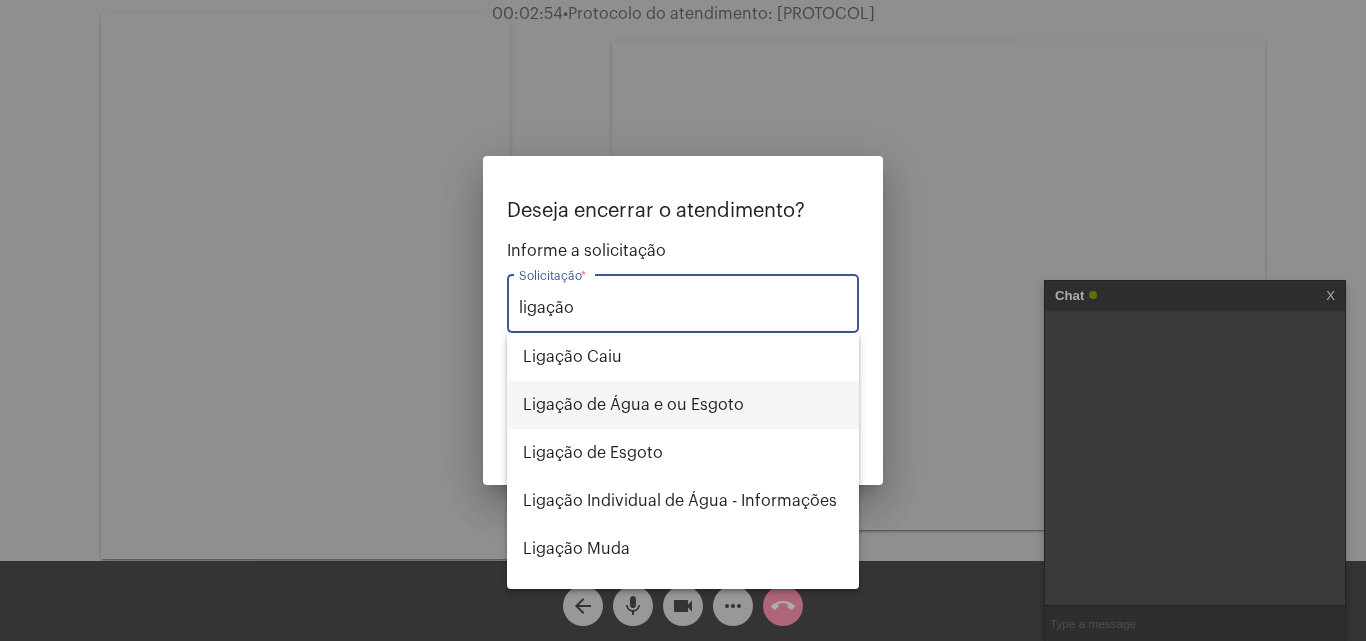 click on "Ligação de Água e ou Esgoto" at bounding box center (683, 405) 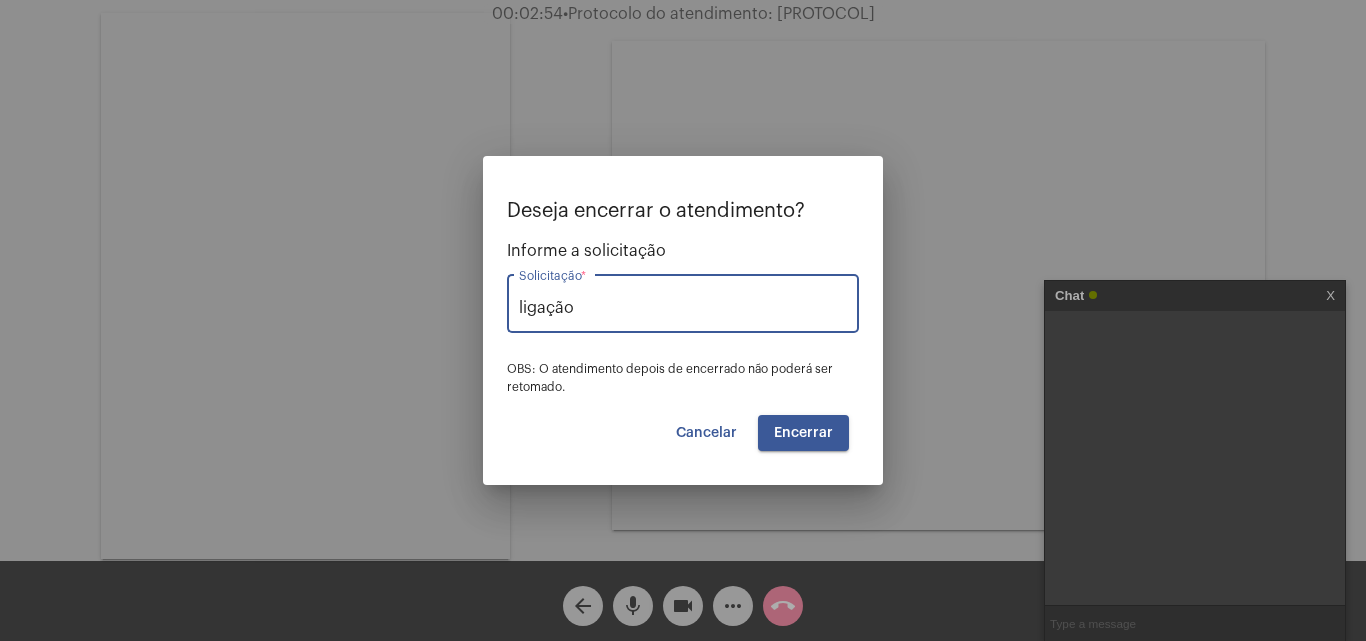 type on "Ligação de Água e ou Esgoto" 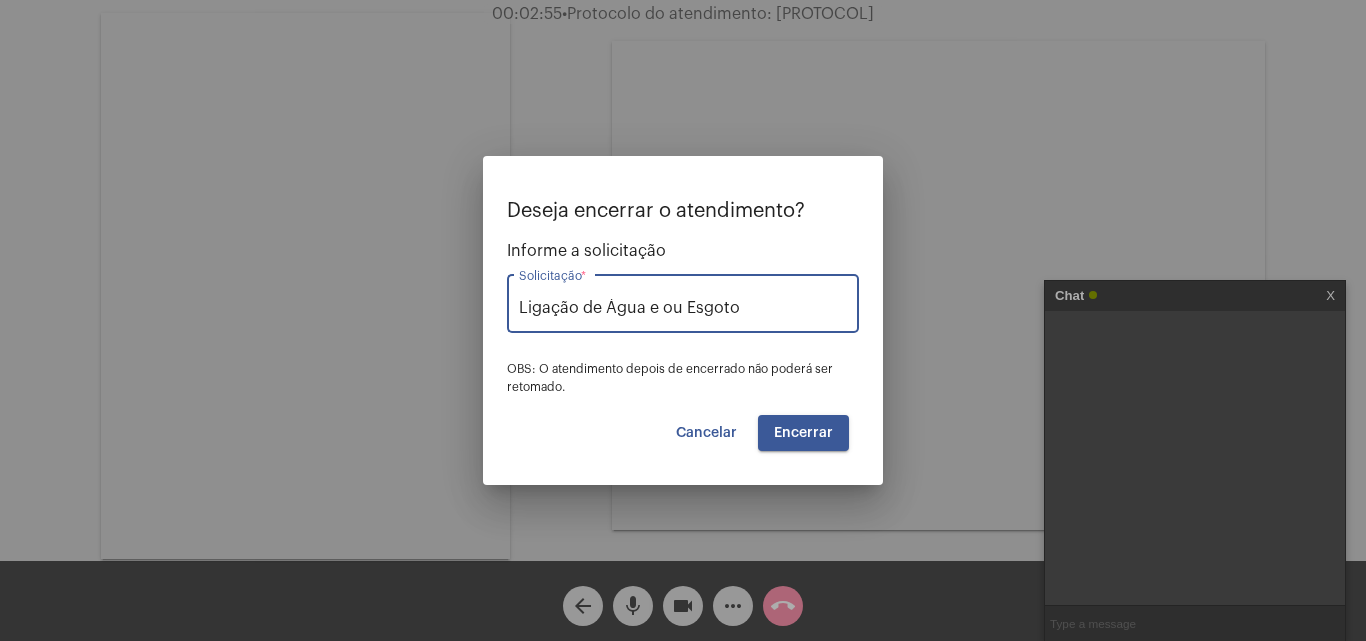 click on "Deseja encerrar o atendimento?  Informe a solicitação Ligação de Água e ou Esgoto Solicitação  * OBS: O atendimento depois de encerrado não poderá ser retomado.  Cancelar   Encerrar" at bounding box center [683, 325] 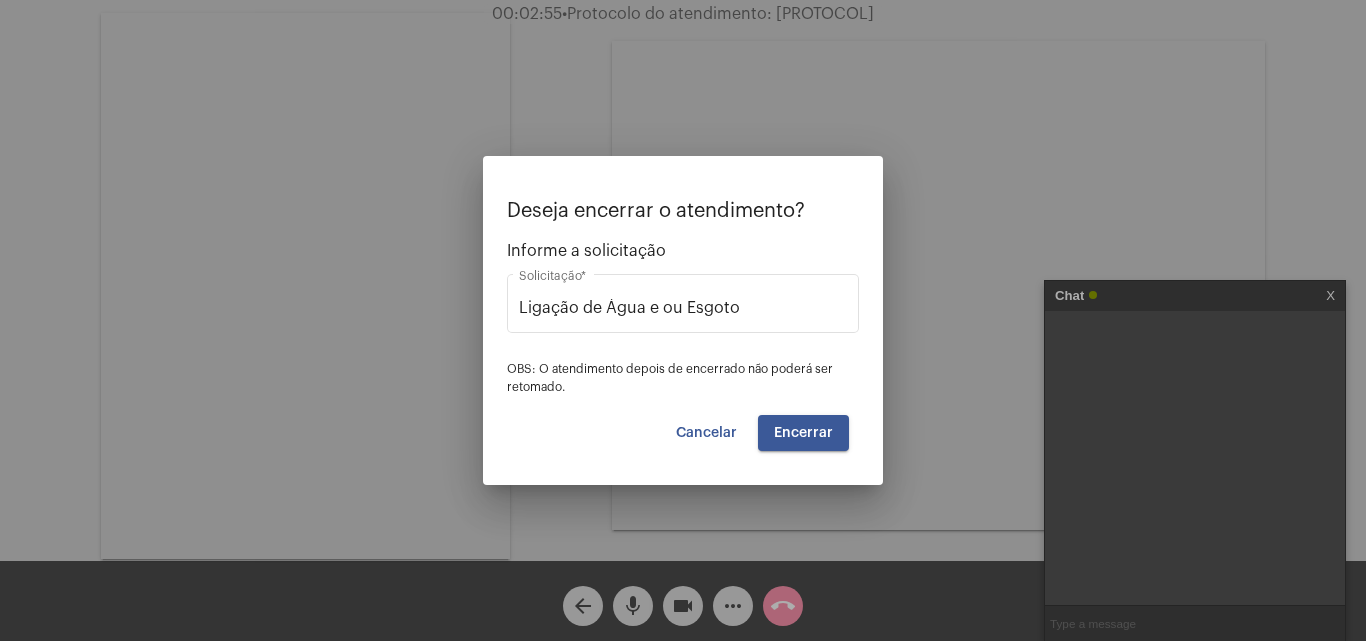 click on "Encerrar" at bounding box center [803, 433] 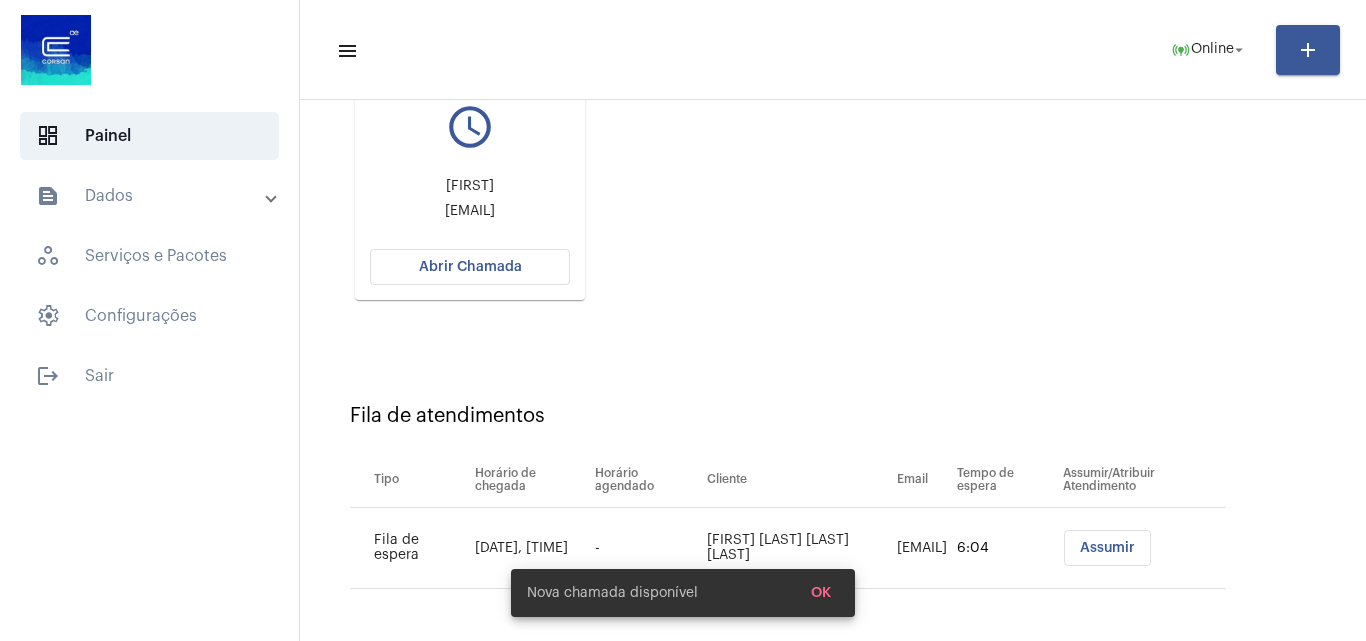 scroll, scrollTop: 284, scrollLeft: 0, axis: vertical 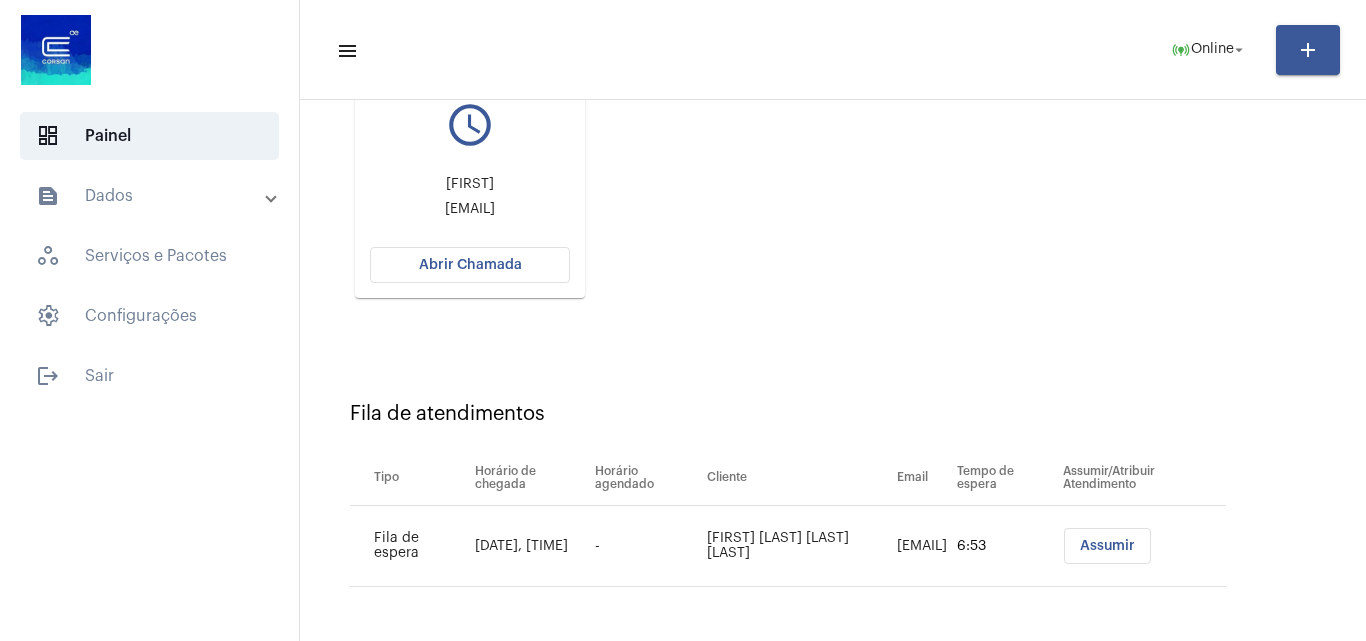 click on "Abrir Chamada" 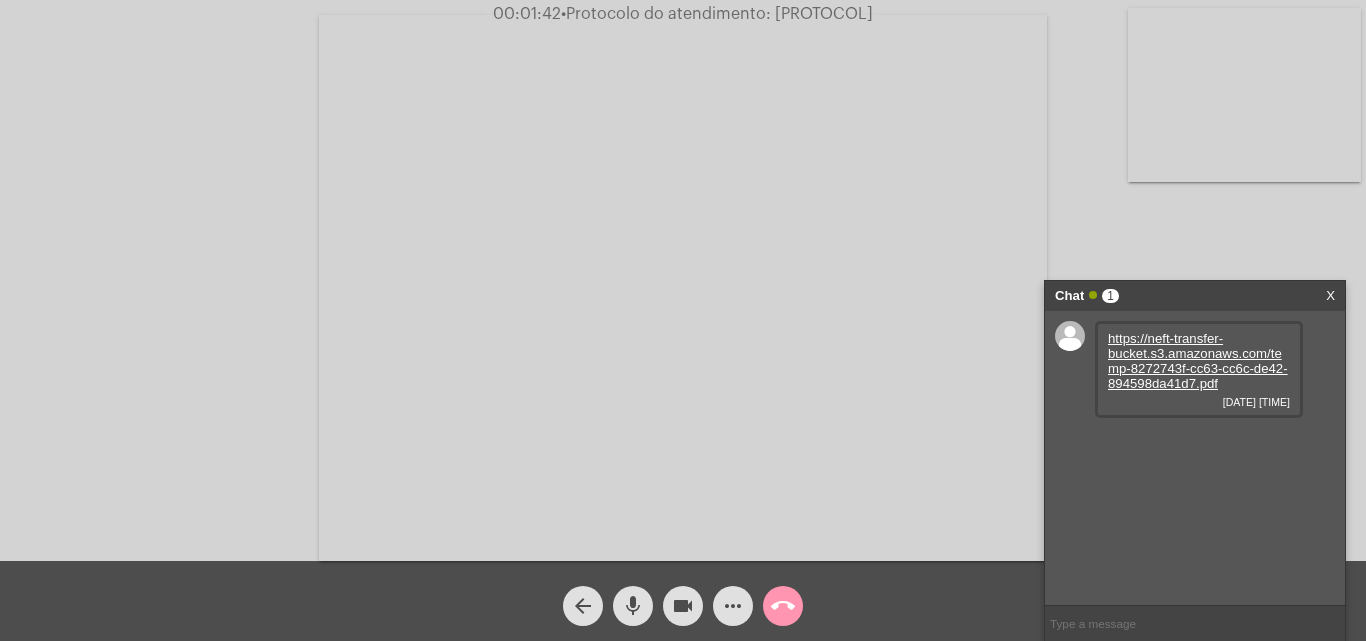 click on "https://neft-transfer-bucket.s3.amazonaws.com/temp-8272743f-cc63-cc6c-de42-894598da41d7.pdf" at bounding box center [1198, 361] 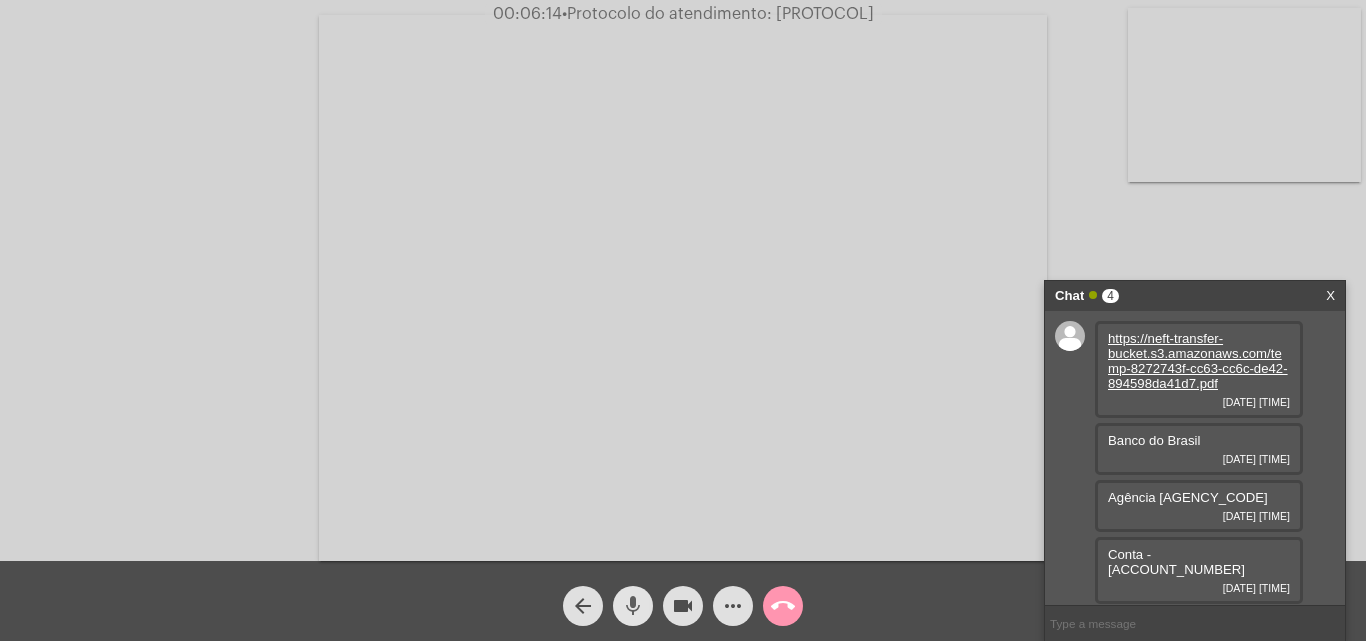 click on "mic" 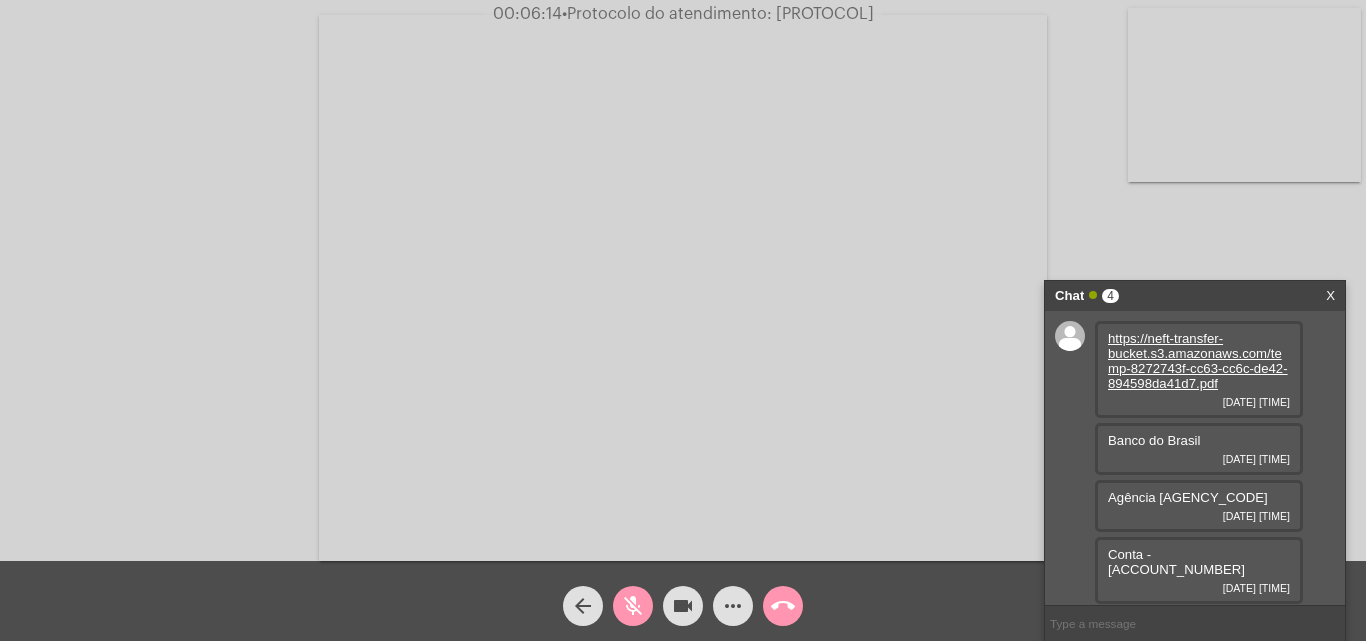 click on "videocam" 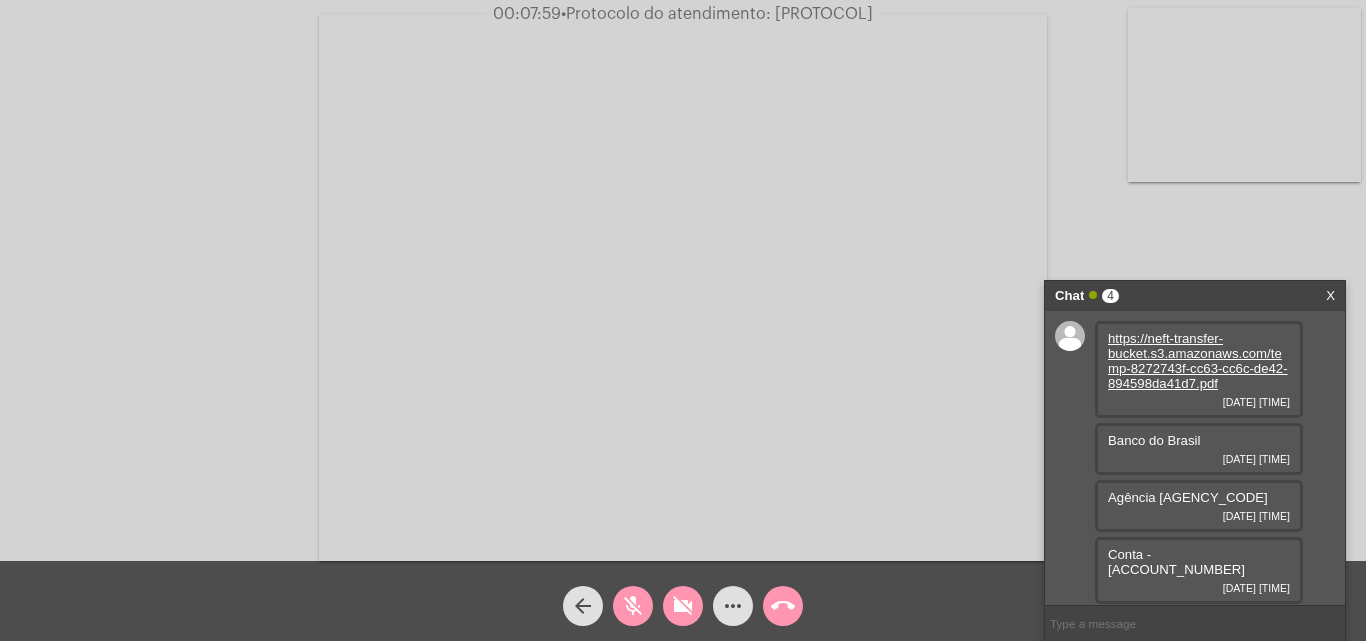 click on "mic_off" 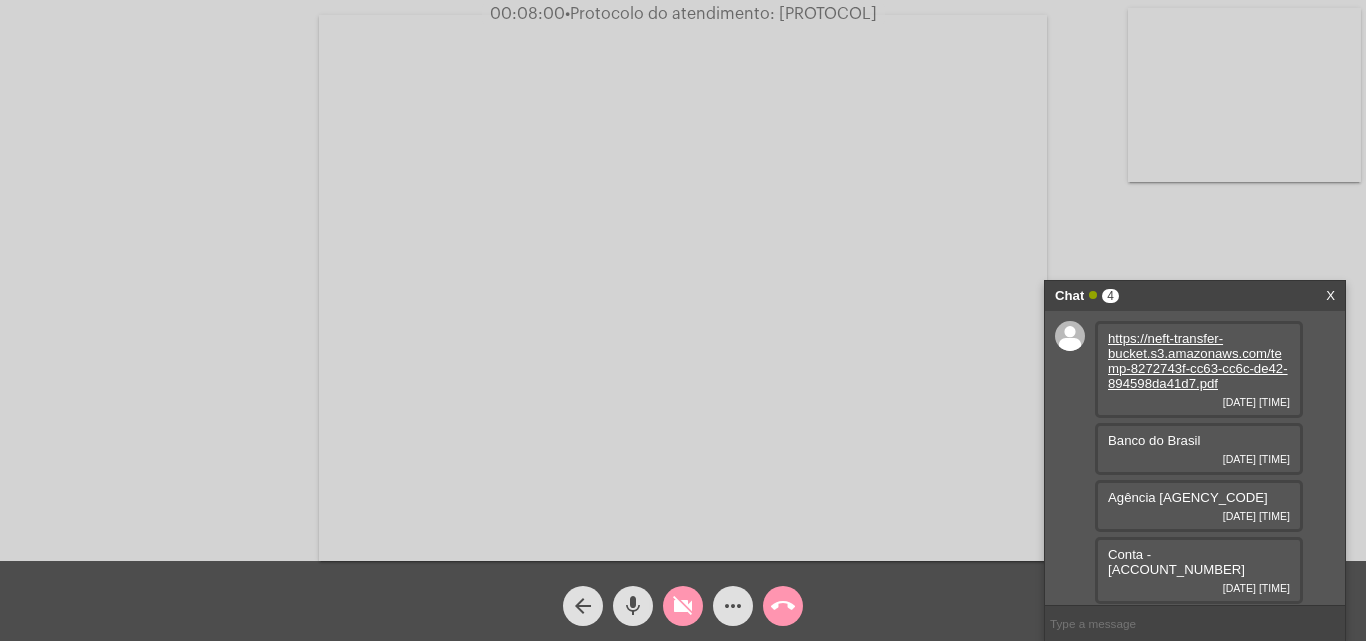 click on "videocam_off" 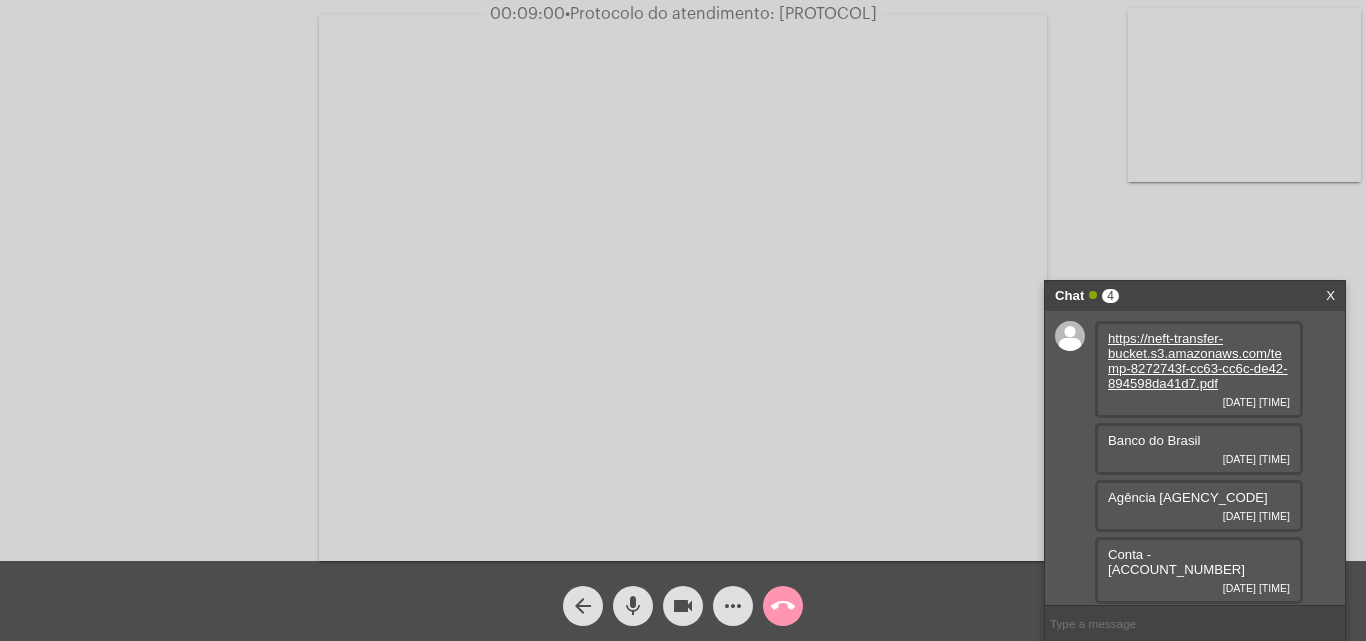 click on "•  Protocolo do atendimento: [PROTOCOL]" 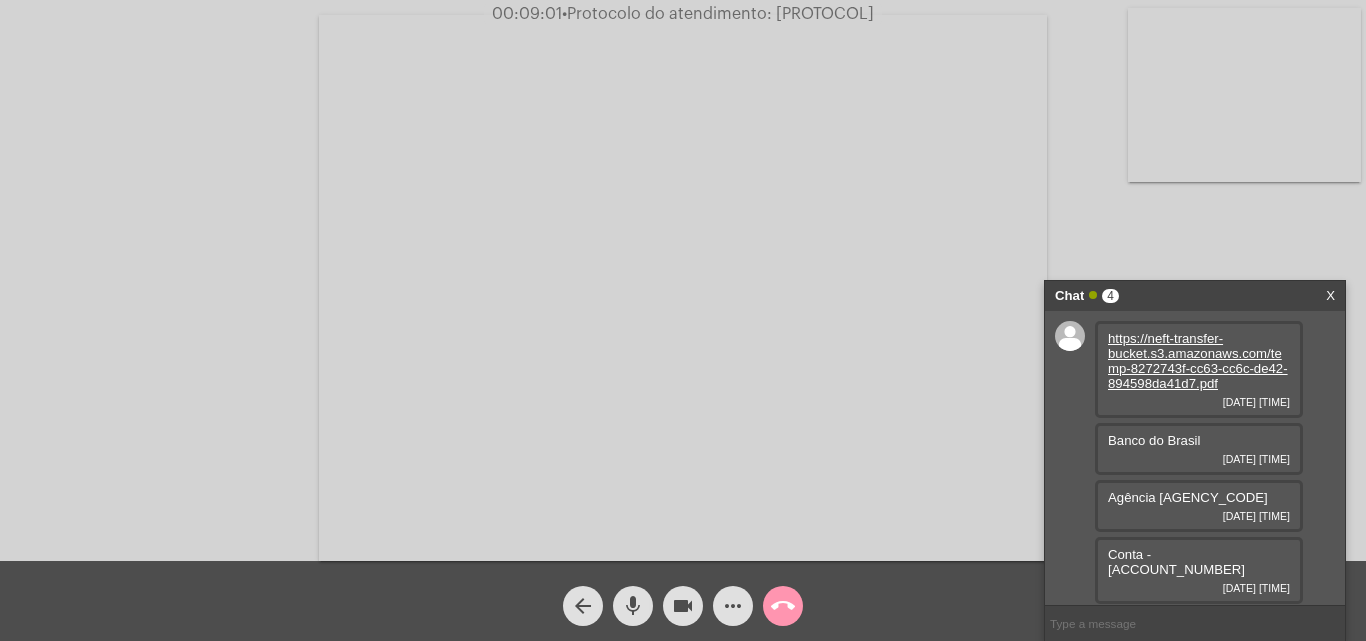 copy on "[PROTOCOL]" 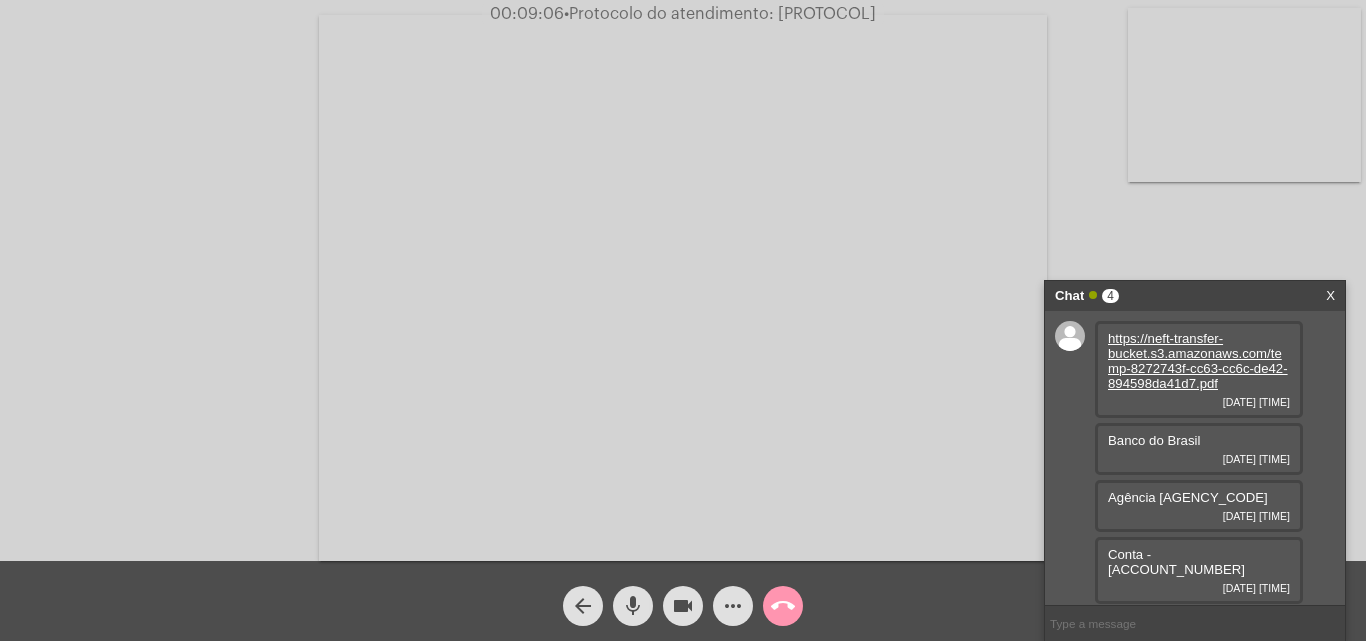 click on "Acessando Câmera e Microfone..." 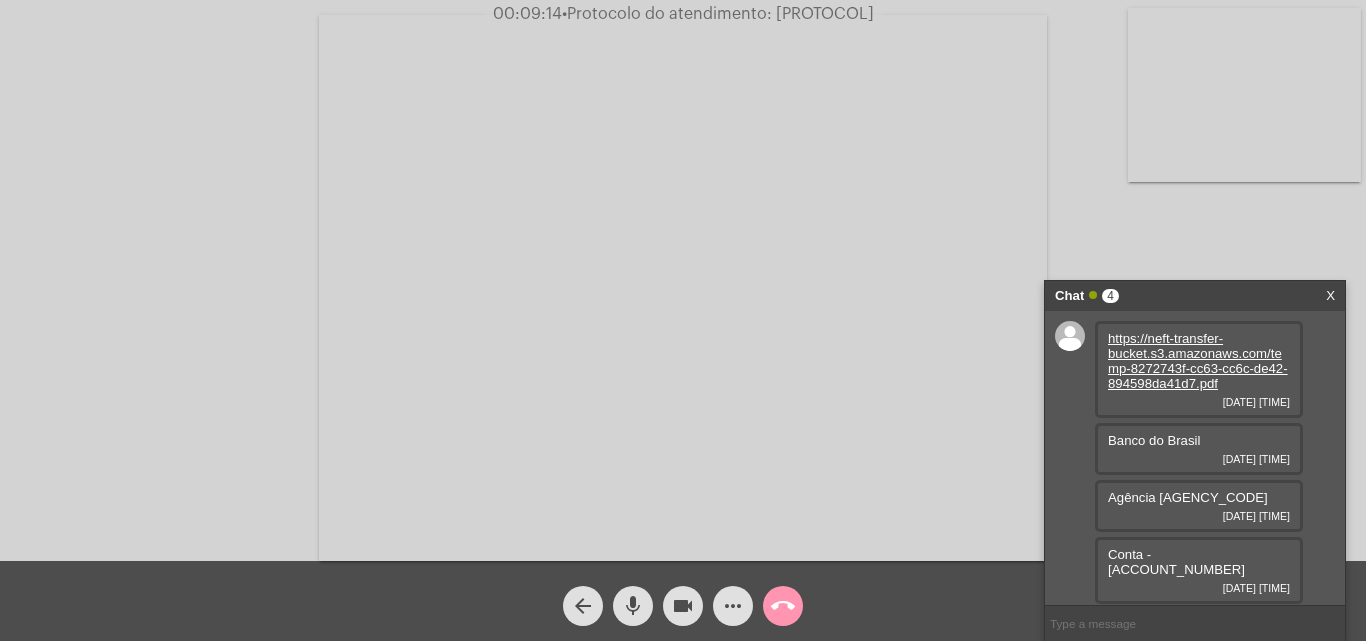 click on "call_end" 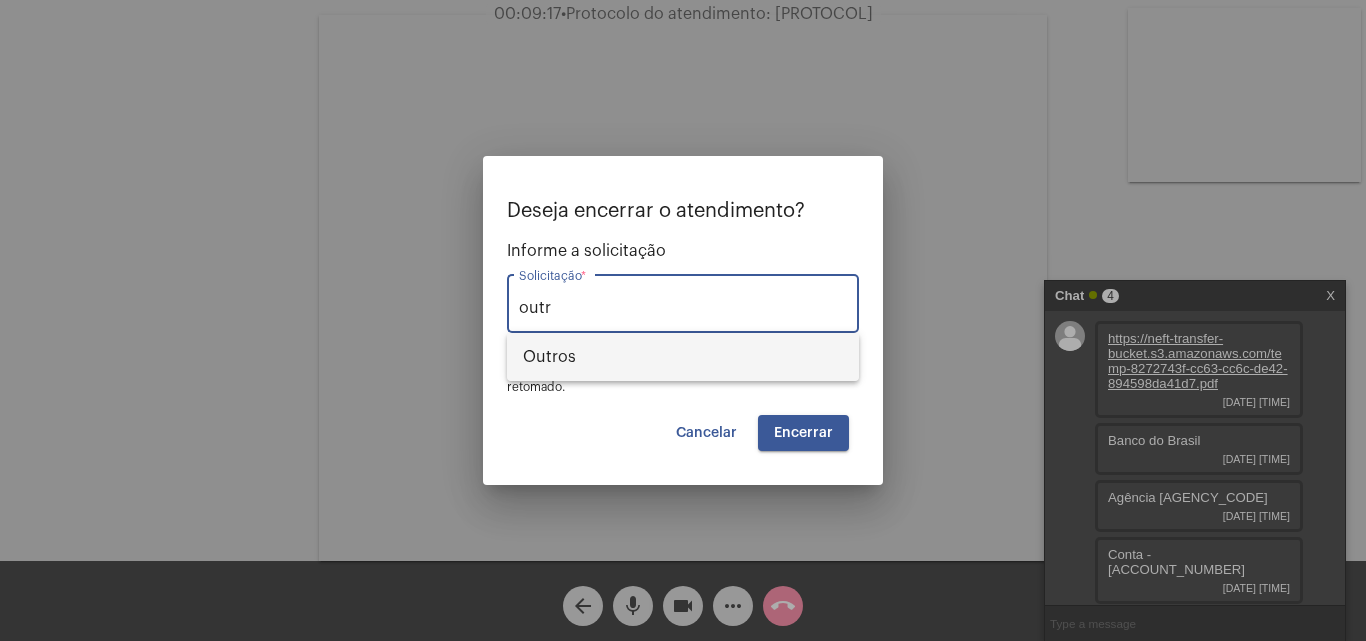 click on "Outros" at bounding box center [683, 357] 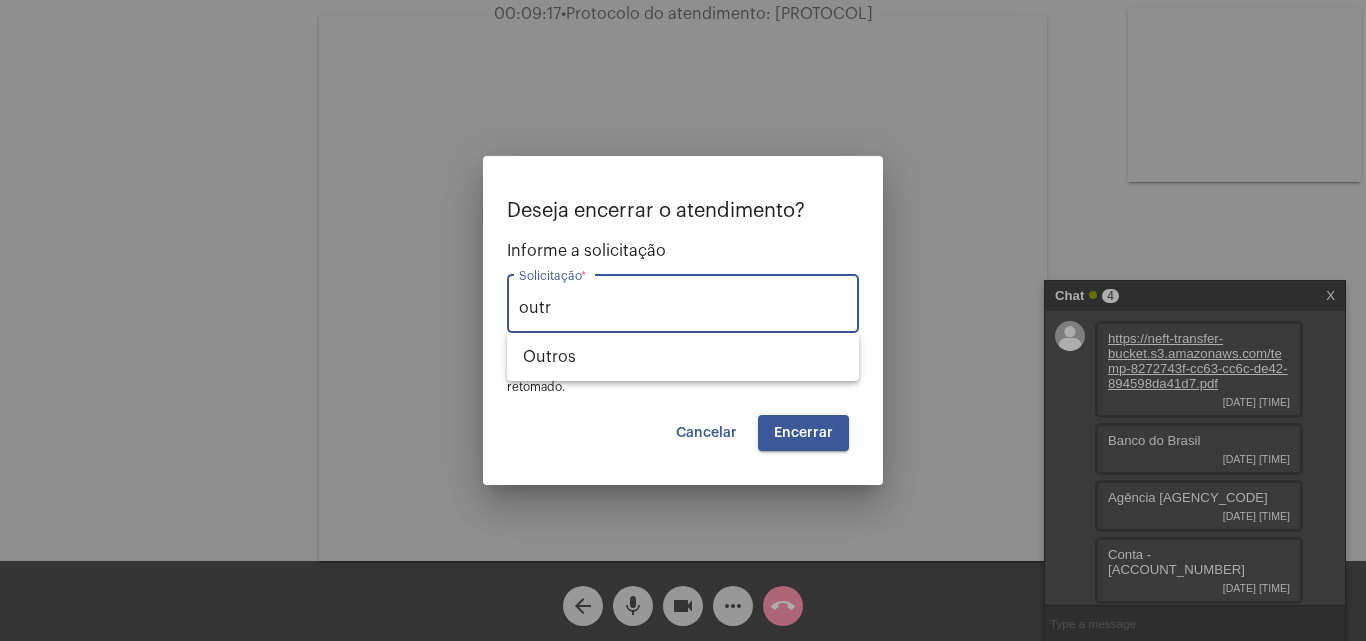 type on "Outros" 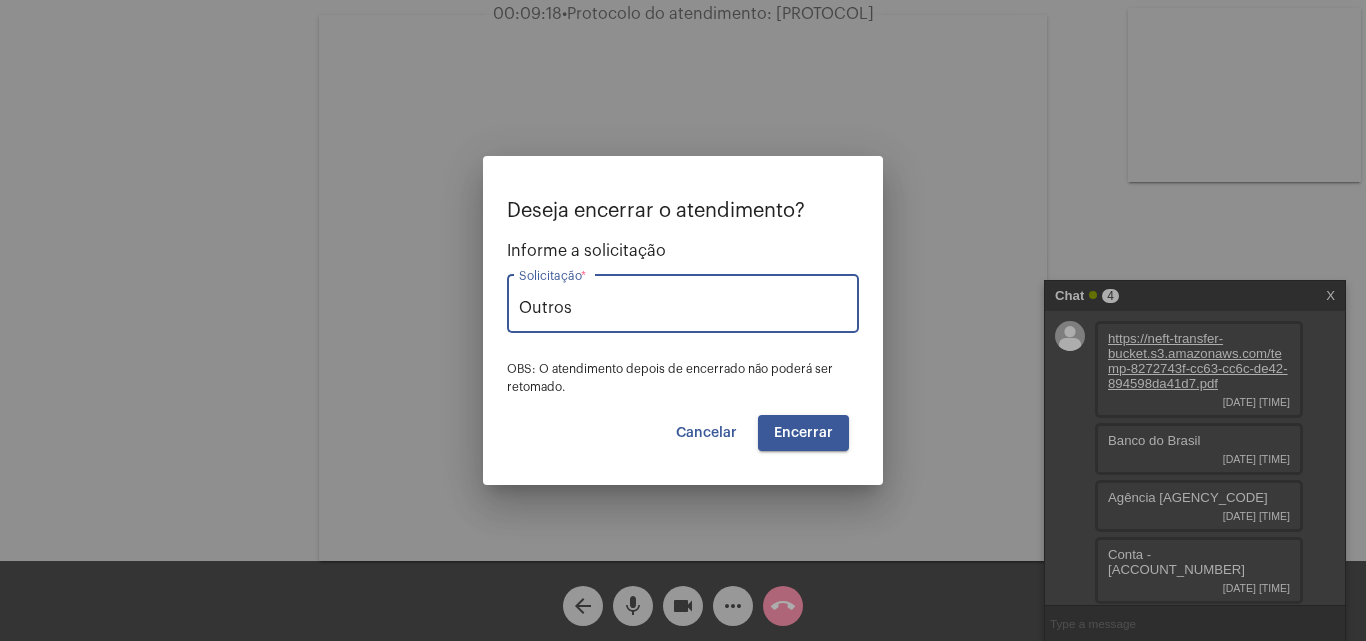 click on "Encerrar" at bounding box center [803, 433] 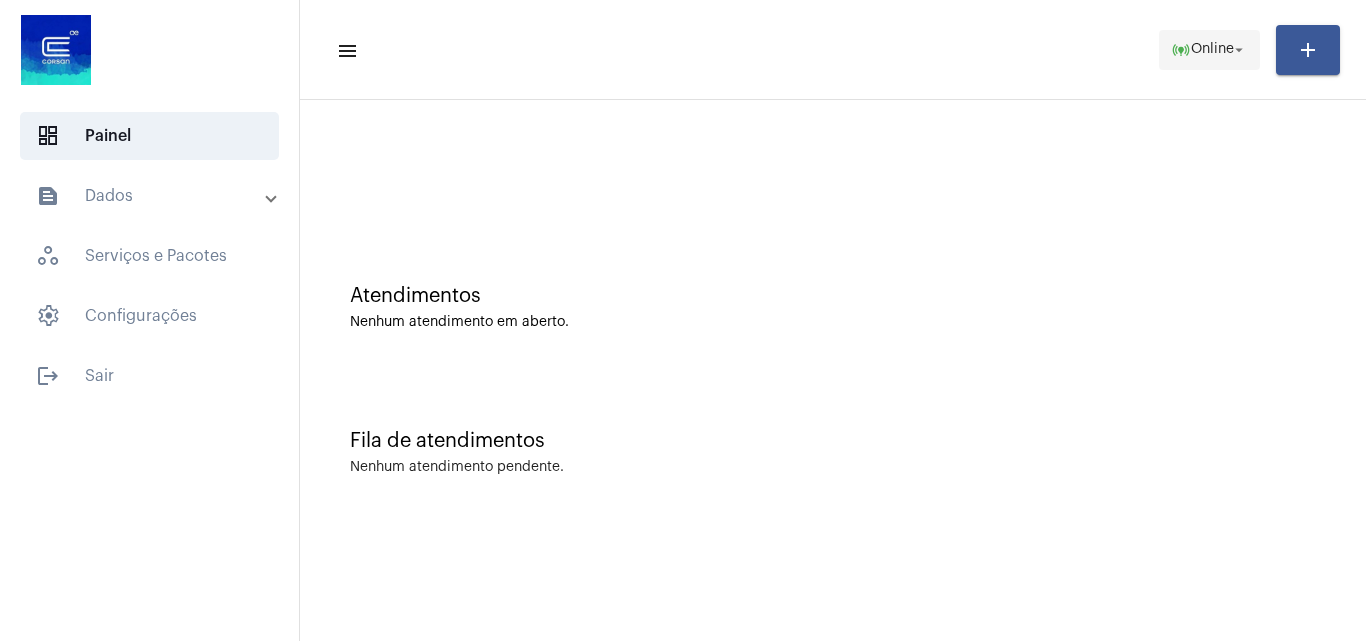 click on "online_prediction  Online arrow_drop_down" 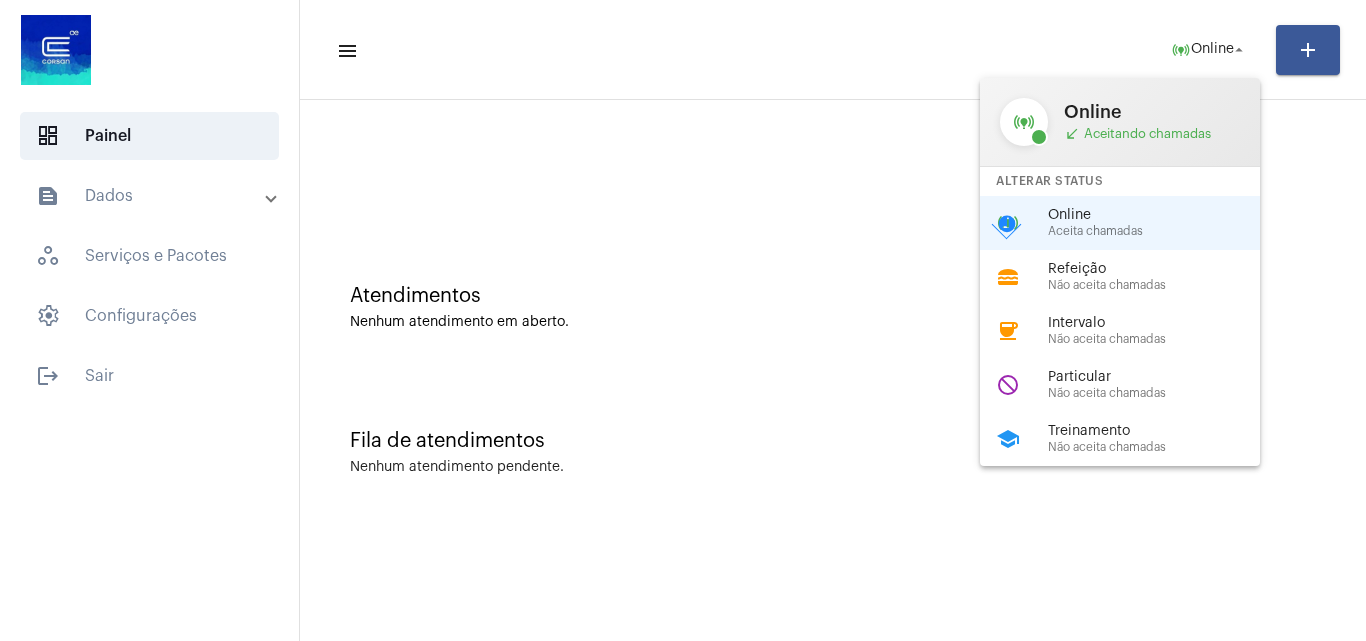 click on "Treinamento" at bounding box center (1162, 431) 